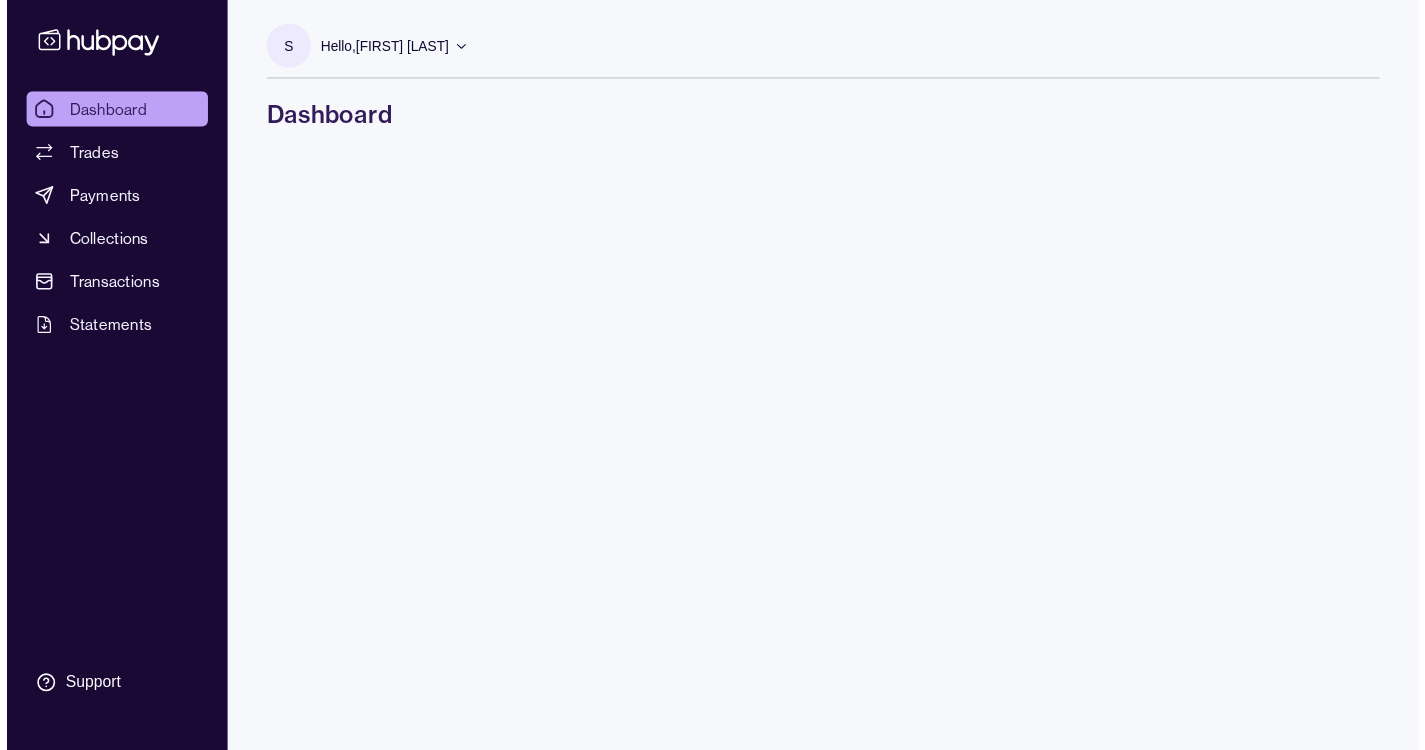 scroll, scrollTop: 0, scrollLeft: 0, axis: both 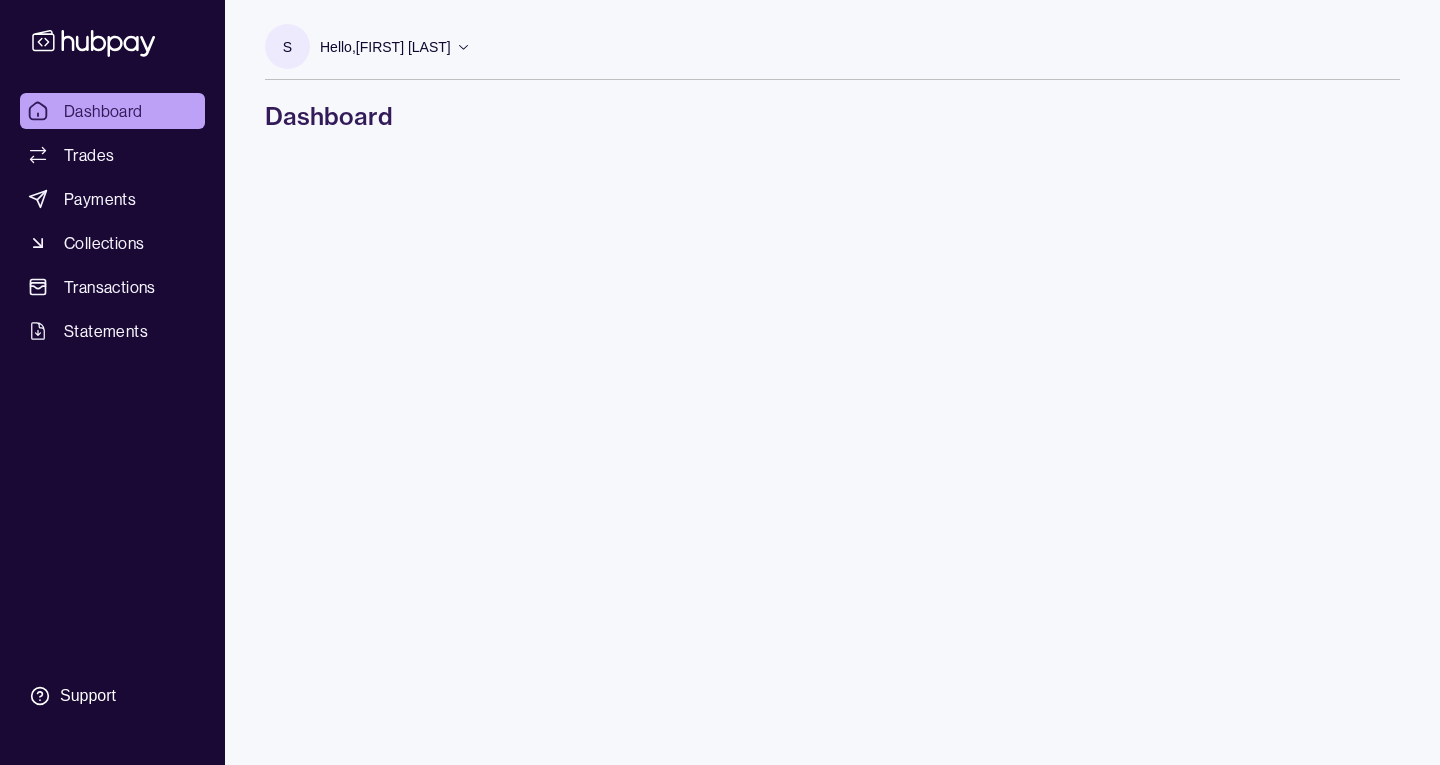 click on "Dashboard" at bounding box center (103, 111) 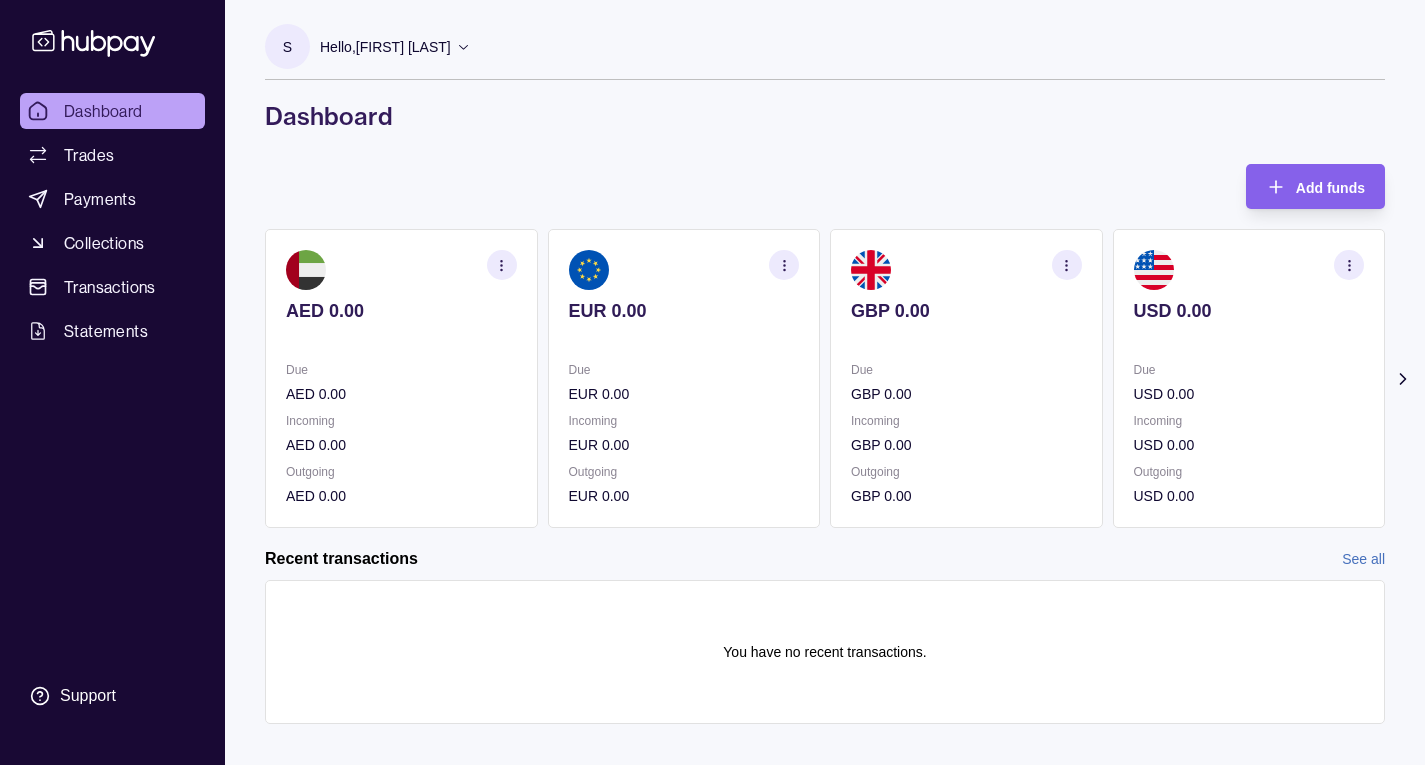 click 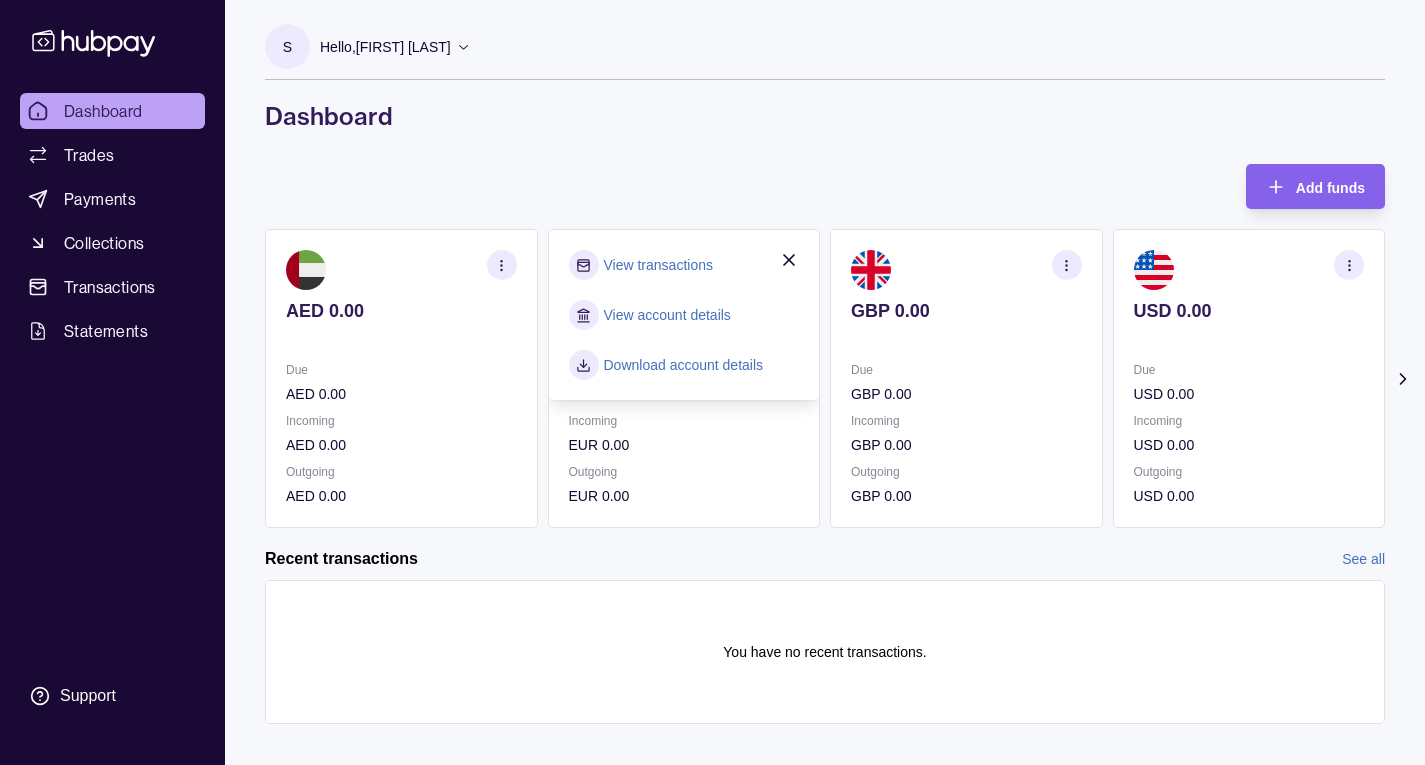 click on "View transactions" at bounding box center (658, 265) 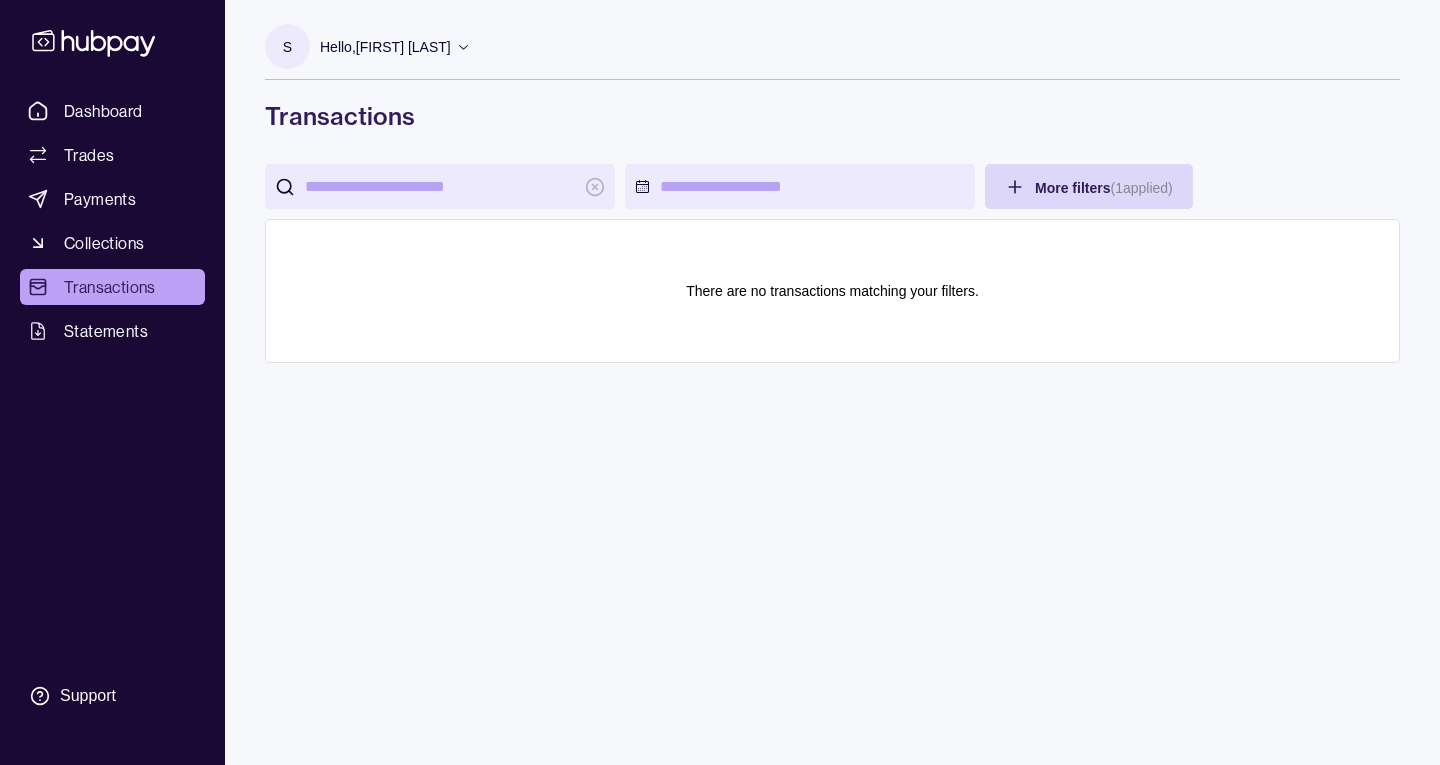 click on "Dashboard Trades Payments Collections Transactions Statements Support S Hello,  [FIRST] [LAST] Re Assets LTD Account Terms and conditions Privacy policy Sign out Transactions More filters  ( 1  applied) Details Amount There are no transactions matching your filters. Transactions | Hubpay" at bounding box center (720, 382) 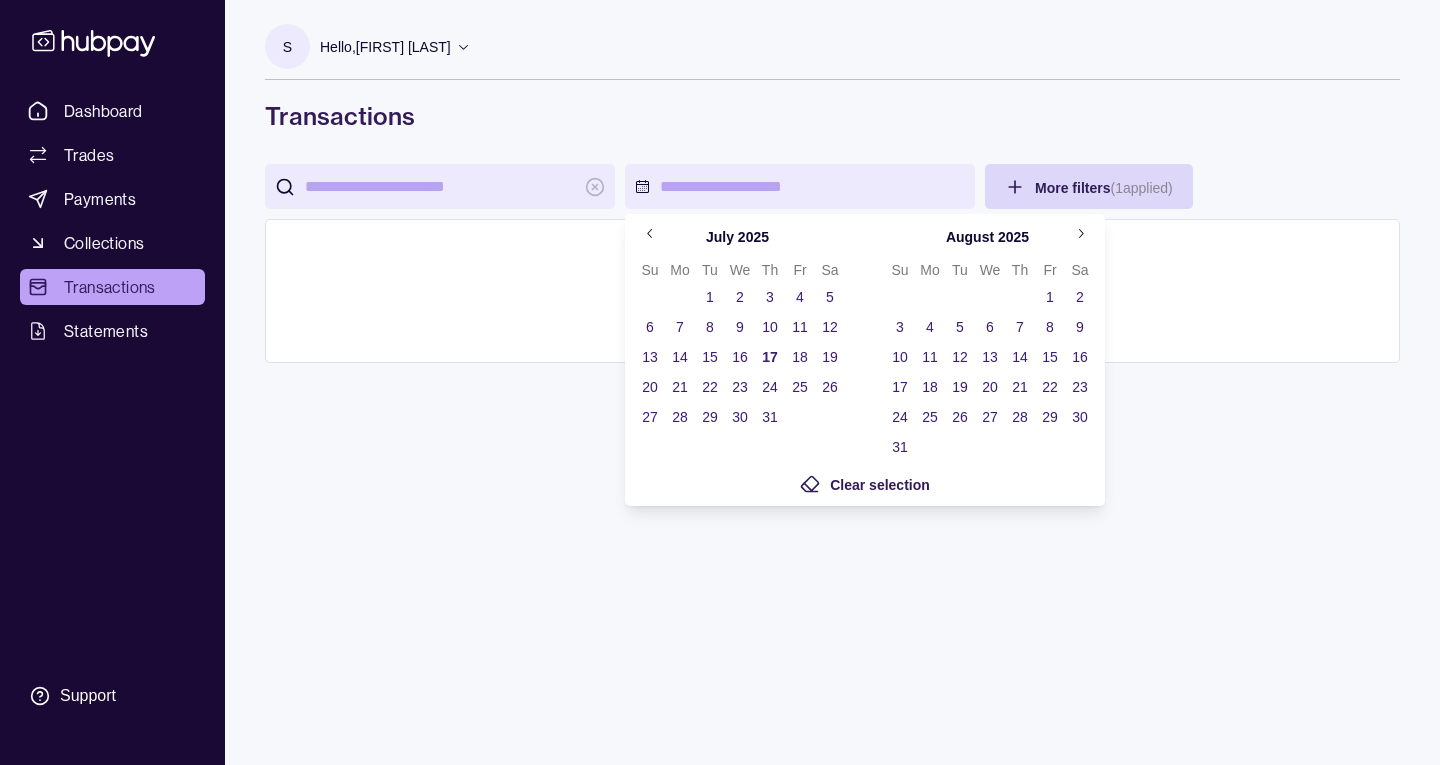 click on "Dashboard Trades Payments Collections Transactions Statements Support S Hello,  [FIRST] [LAST] Re Assets LTD Account Terms and conditions Privacy policy Sign out Transactions More filters  ( 1  applied) Details Amount There are no transactions matching your filters. Transactions | Hubpay July 2025 Su Mo Tu We Th Fr Sa 1 2 3 4 5 6 7 8 9 10 11 12 13 14 15 16 17 18 19 20 21 22 23 24 25 26 27 28 29 30 31 August 2025 Su Mo Tu We Th Fr Sa 1 2 3 4 5 6 7 8 9 10 11 12 13 14 15 16 17 18 19 20 21 22 23 24 25 26 27 28 29 30 31 Clear selection" at bounding box center (720, 382) 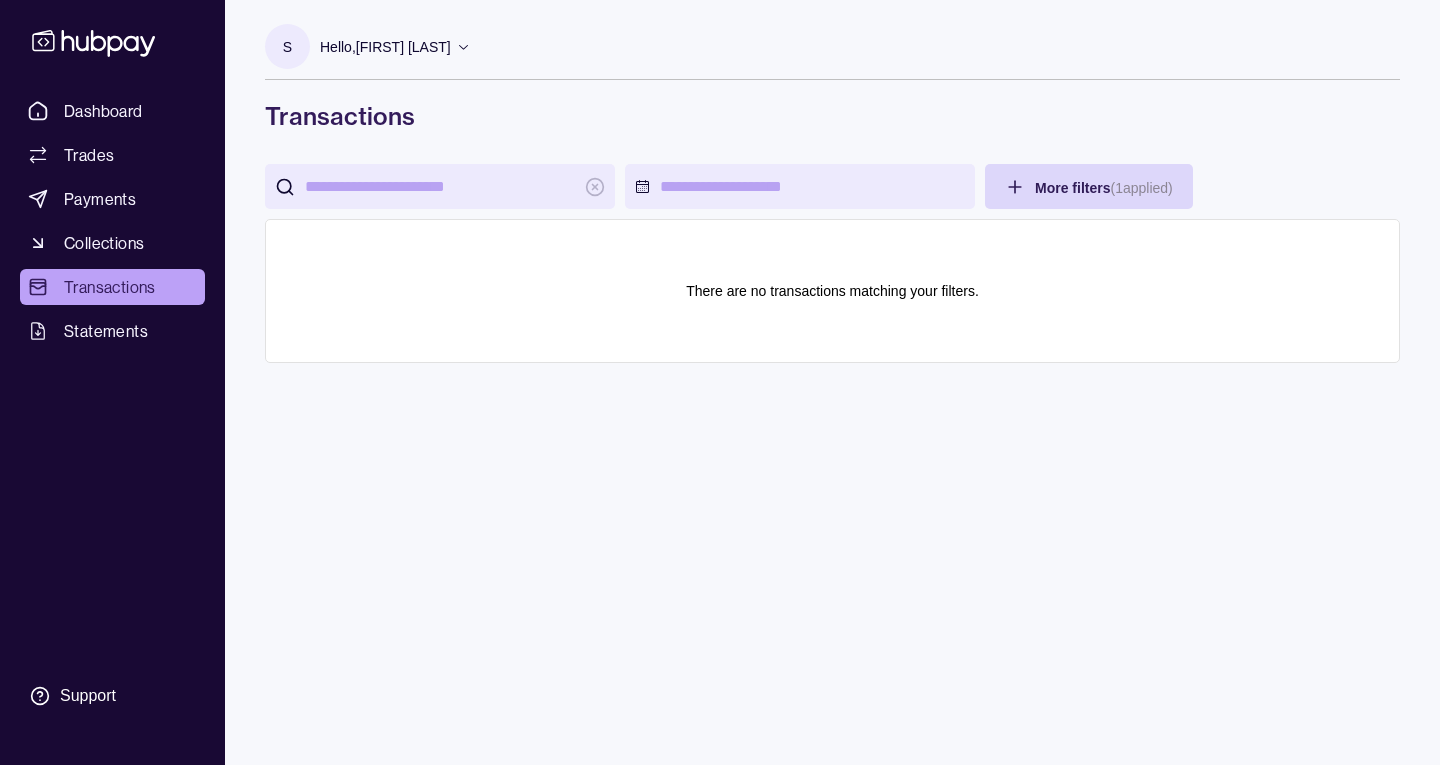 click at bounding box center (440, 186) 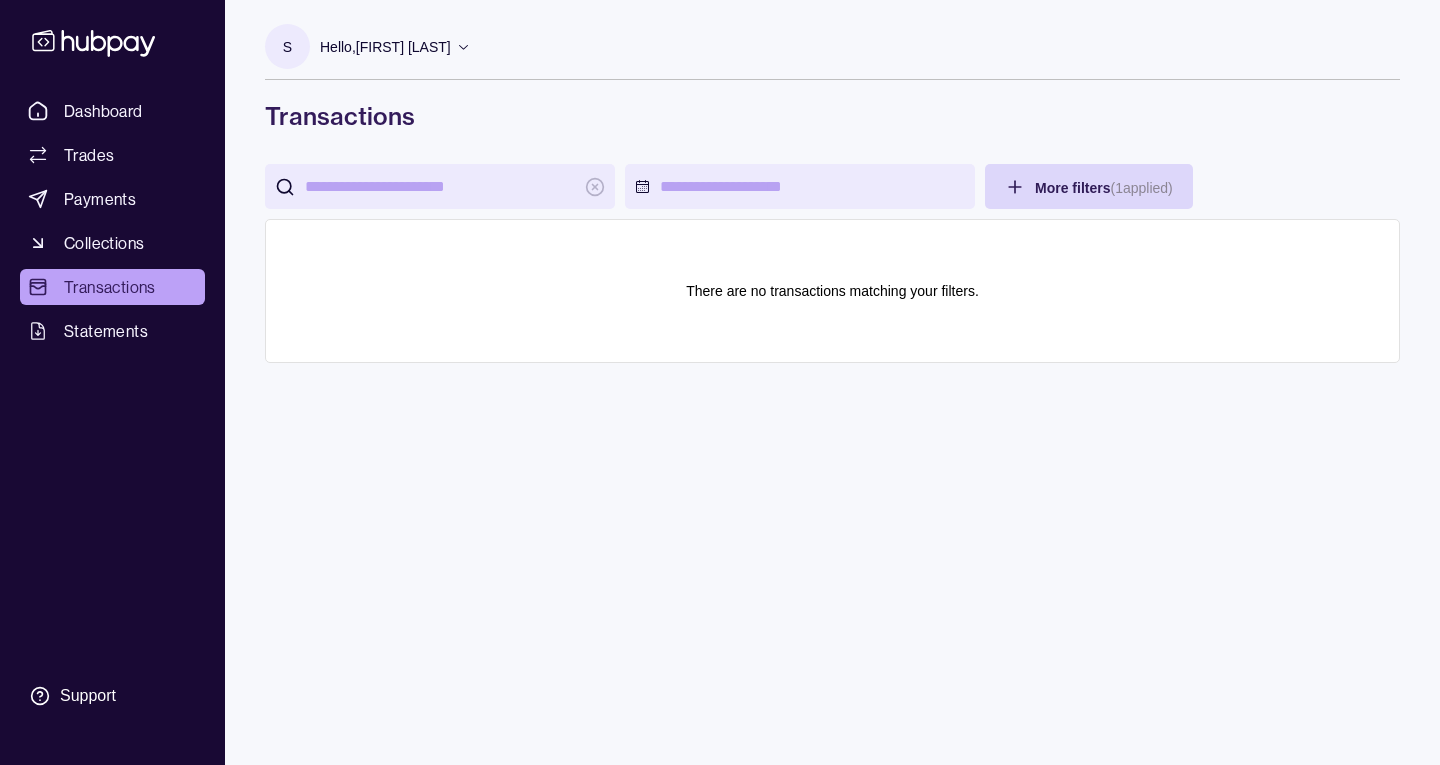 click on "Dashboard Trades Payments Collections Transactions Statements Support S Hello,  [FIRST] [LAST] Re Assets LTD Account Terms and conditions Privacy policy Sign out Transactions More filters  ( 1  applied) Details Amount There are no transactions matching your filters. Transactions | Hubpay" at bounding box center [720, 382] 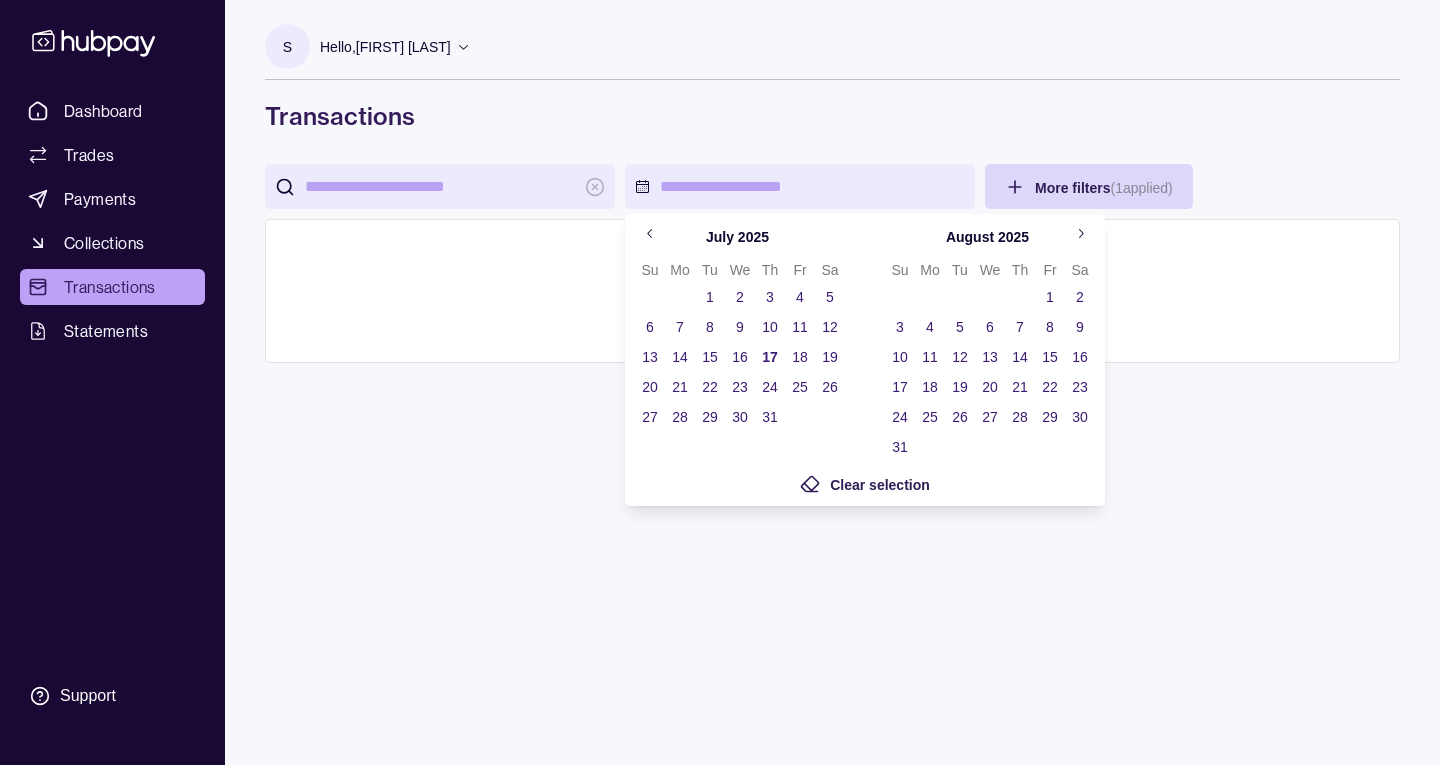 click on "1" at bounding box center [710, 297] 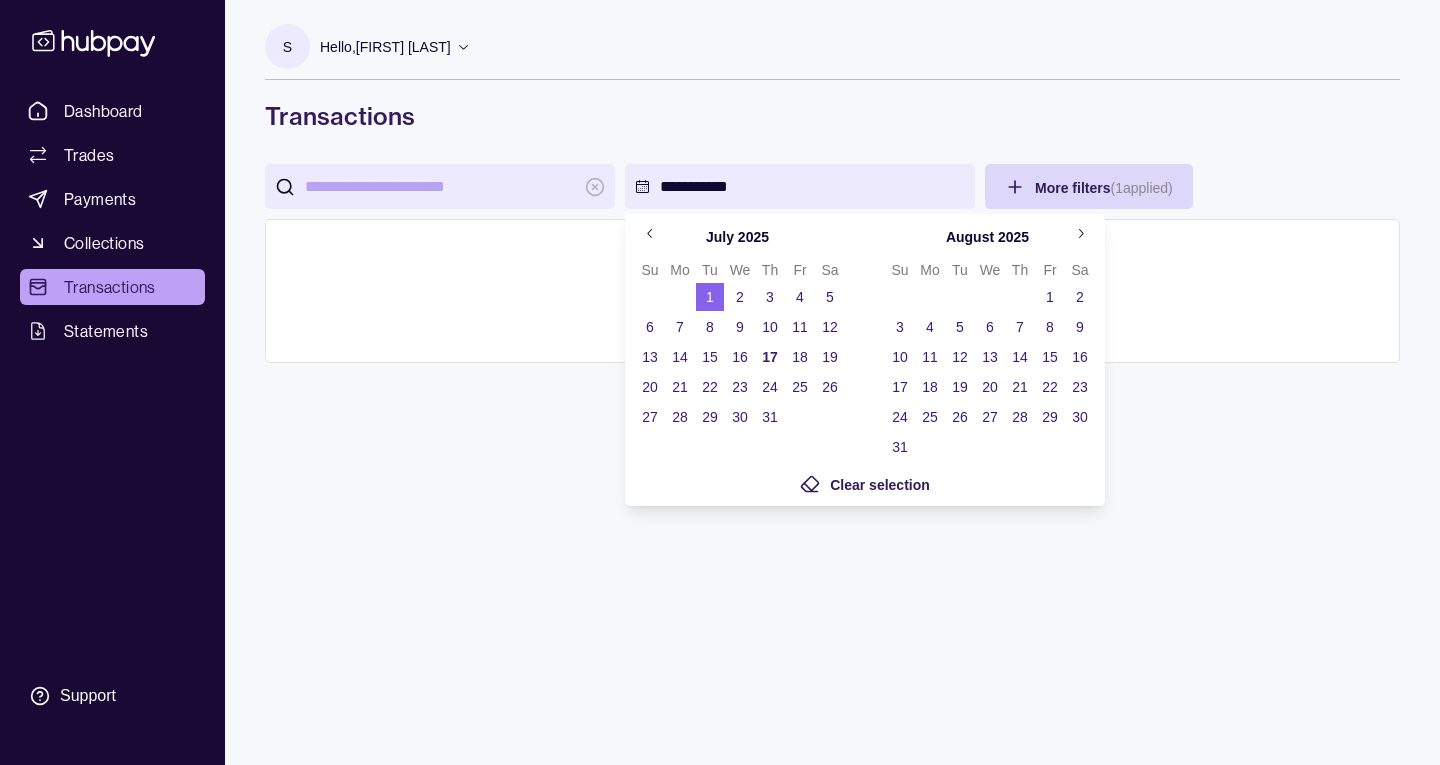 click on "17" at bounding box center (770, 357) 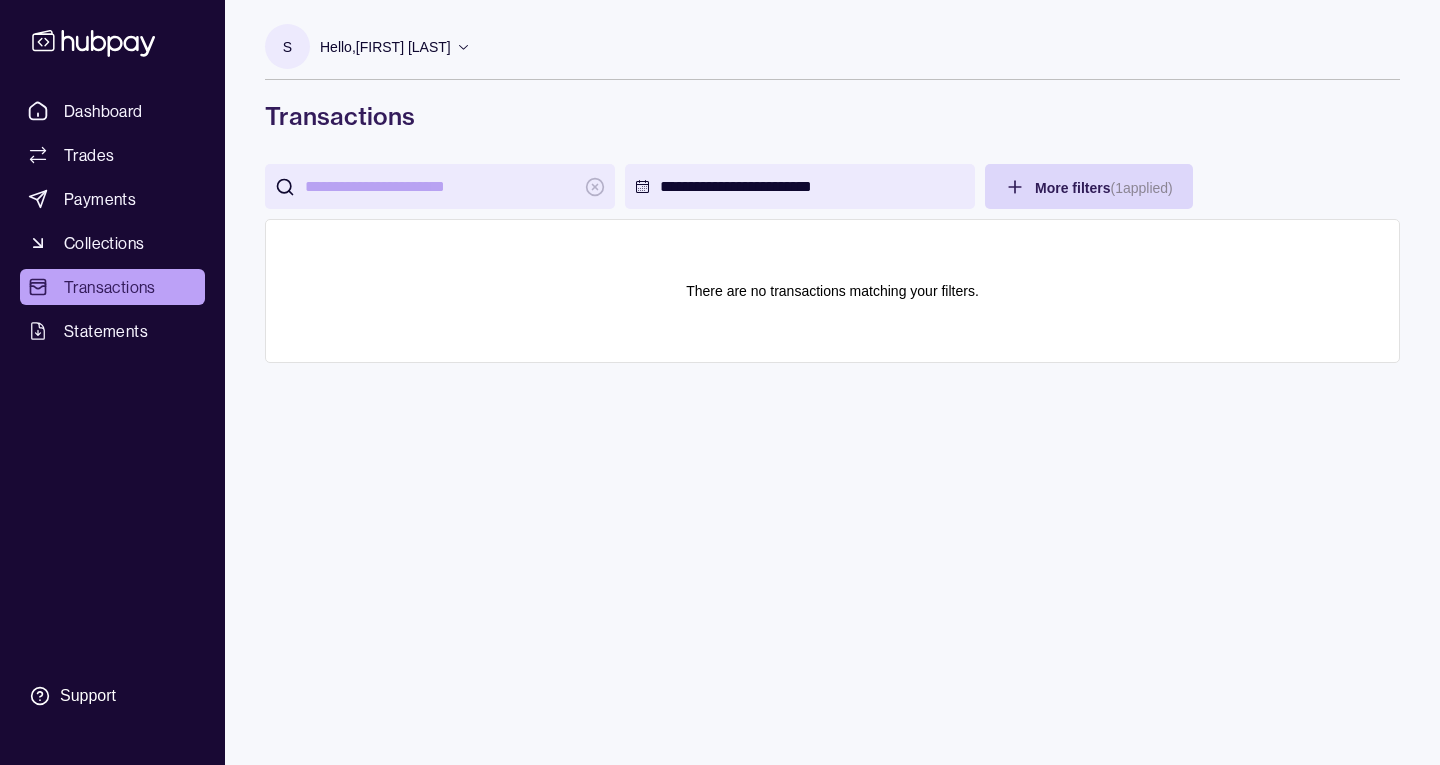 click on "**********" at bounding box center (720, 382) 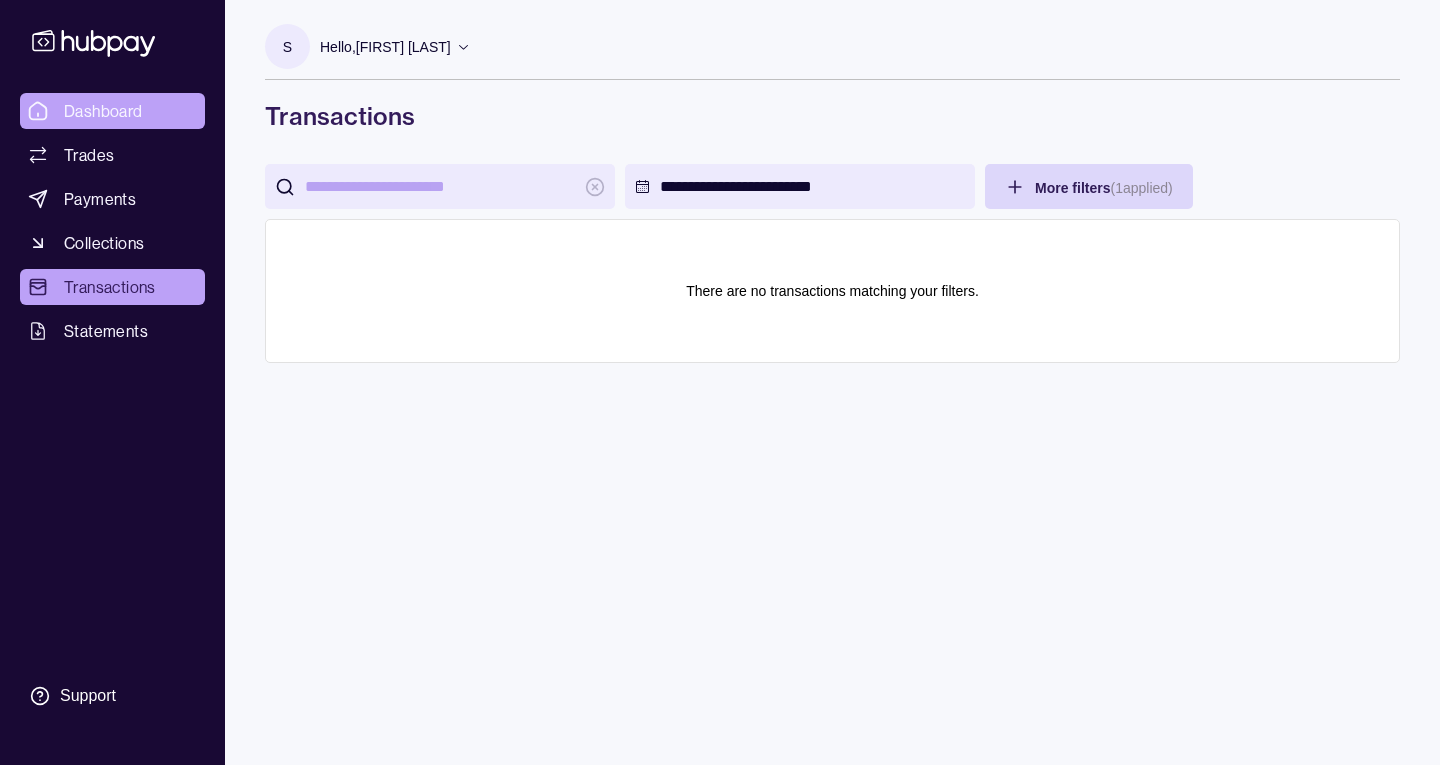 click on "Dashboard" at bounding box center (103, 111) 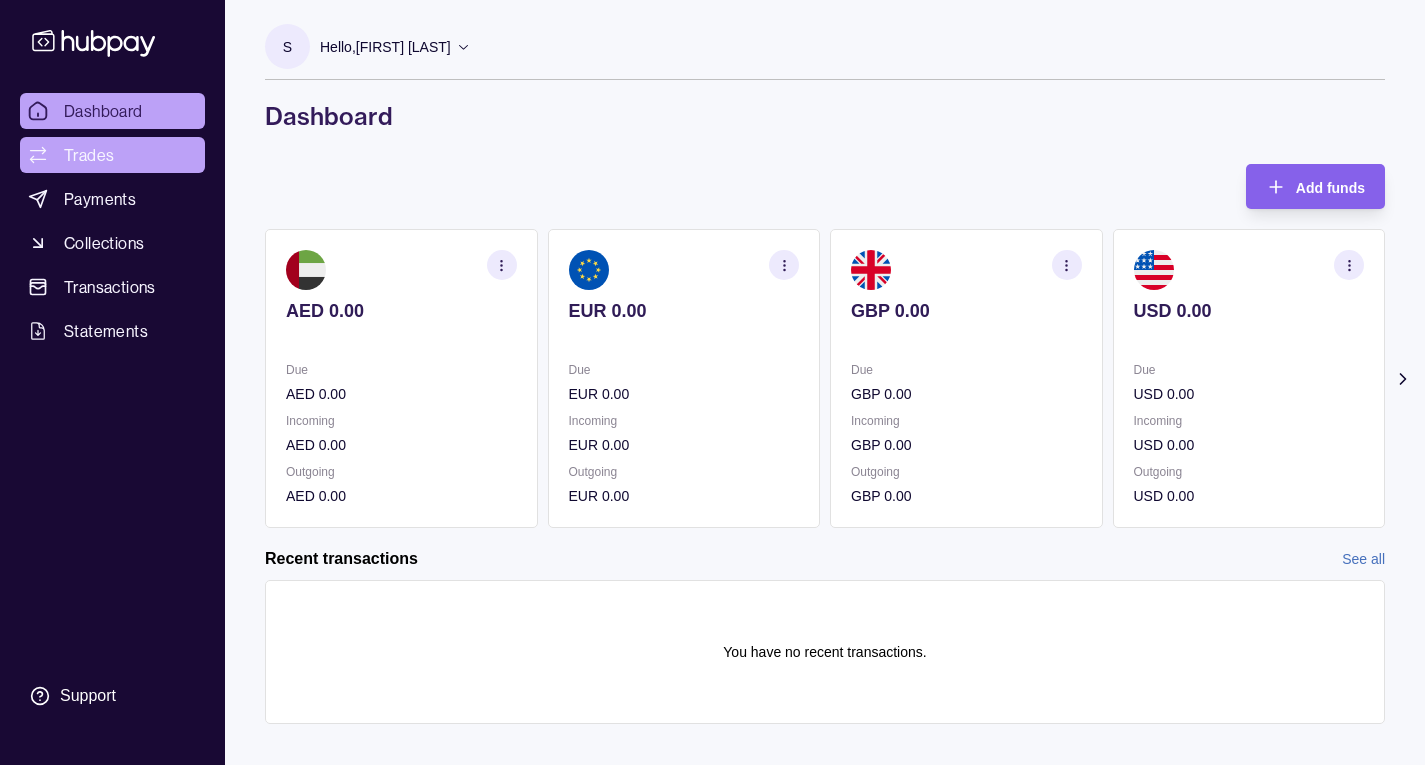 click on "Trades" at bounding box center [112, 155] 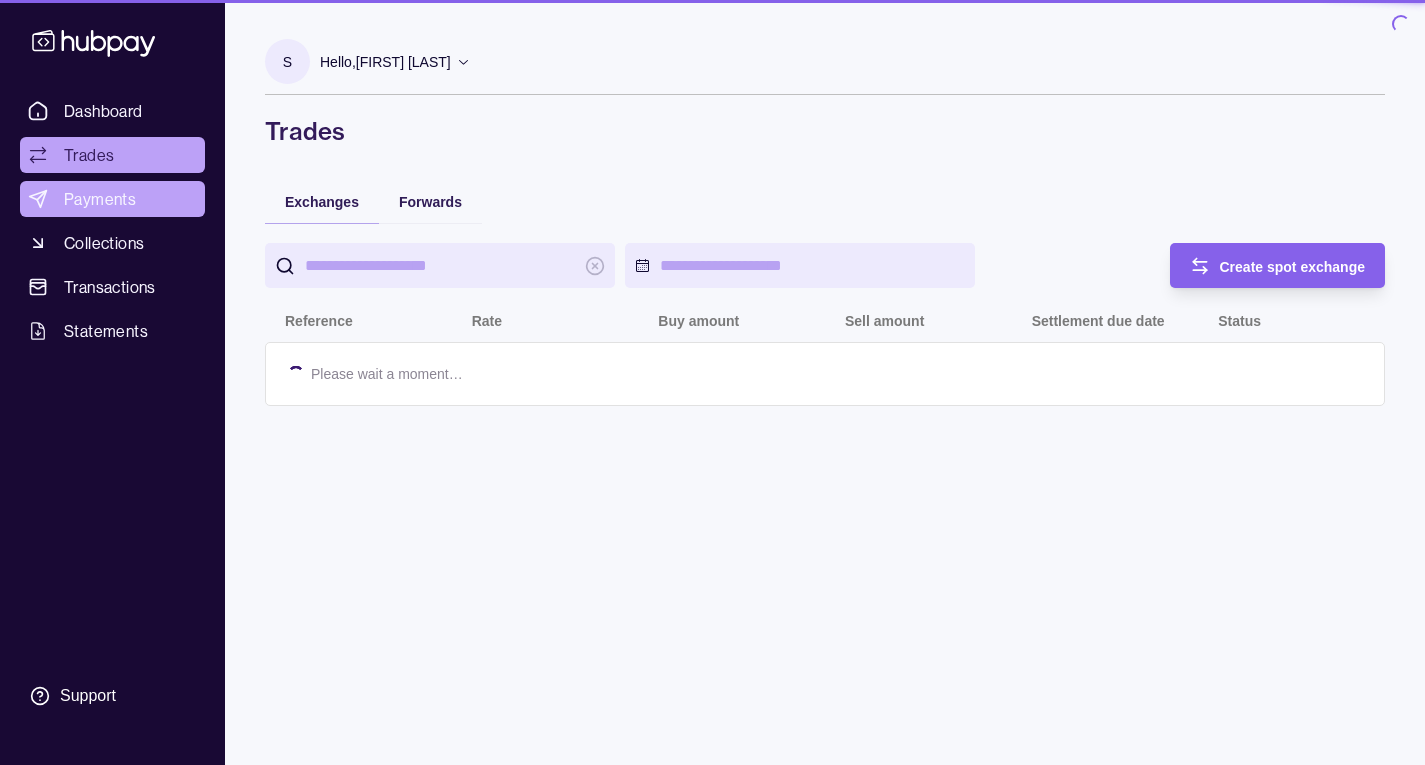 click on "Payments" at bounding box center [112, 199] 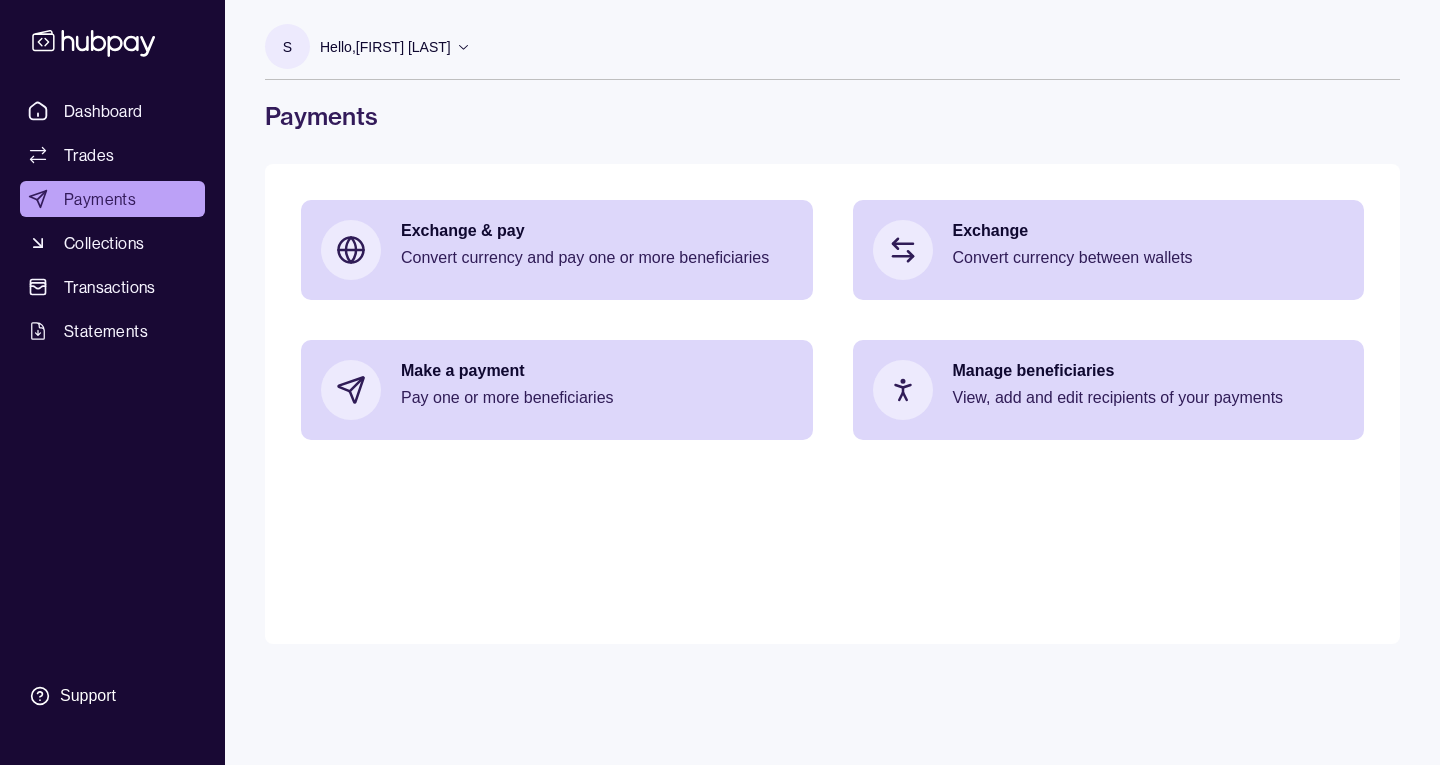 click on "Dashboard Trades Payments Collections Transactions Statements Support" at bounding box center [112, 382] 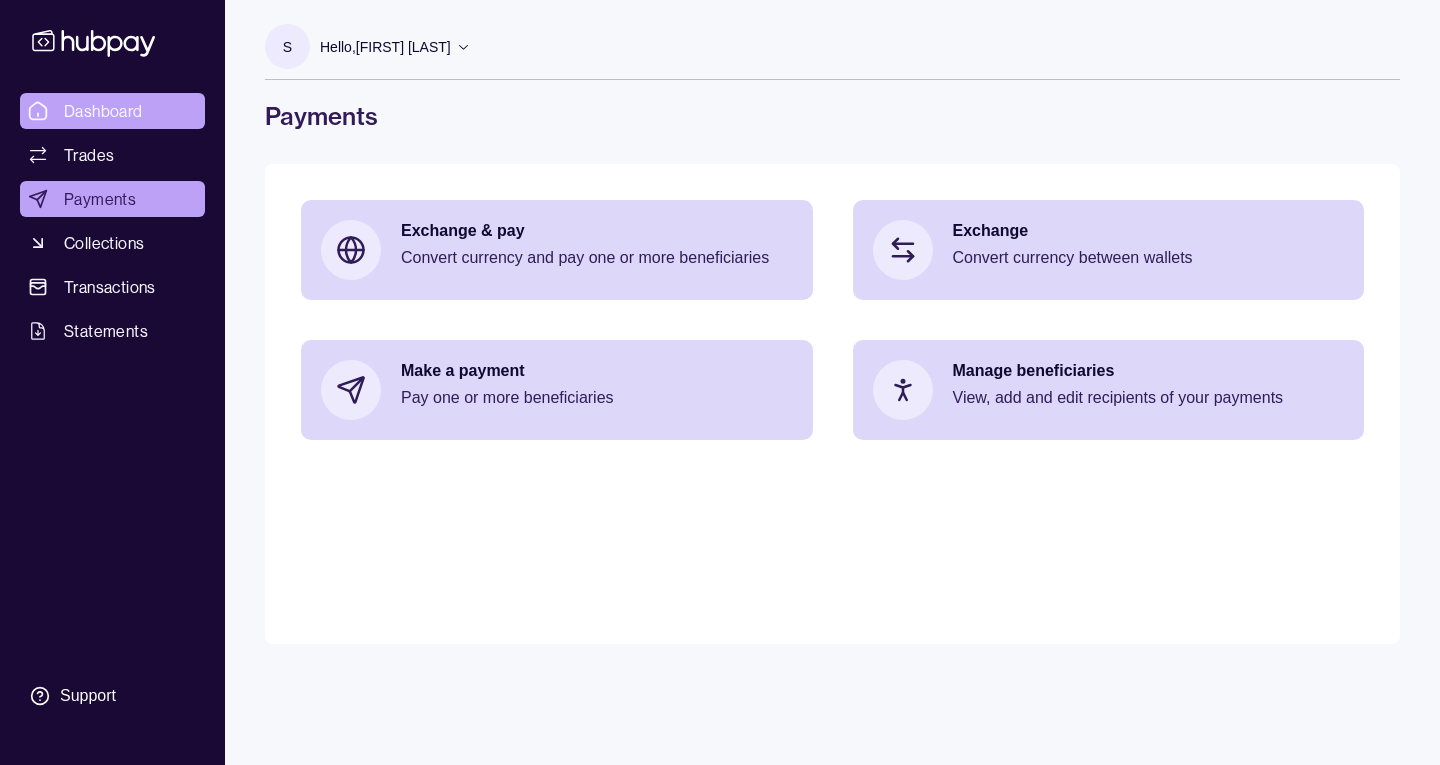 click on "Dashboard" at bounding box center (103, 111) 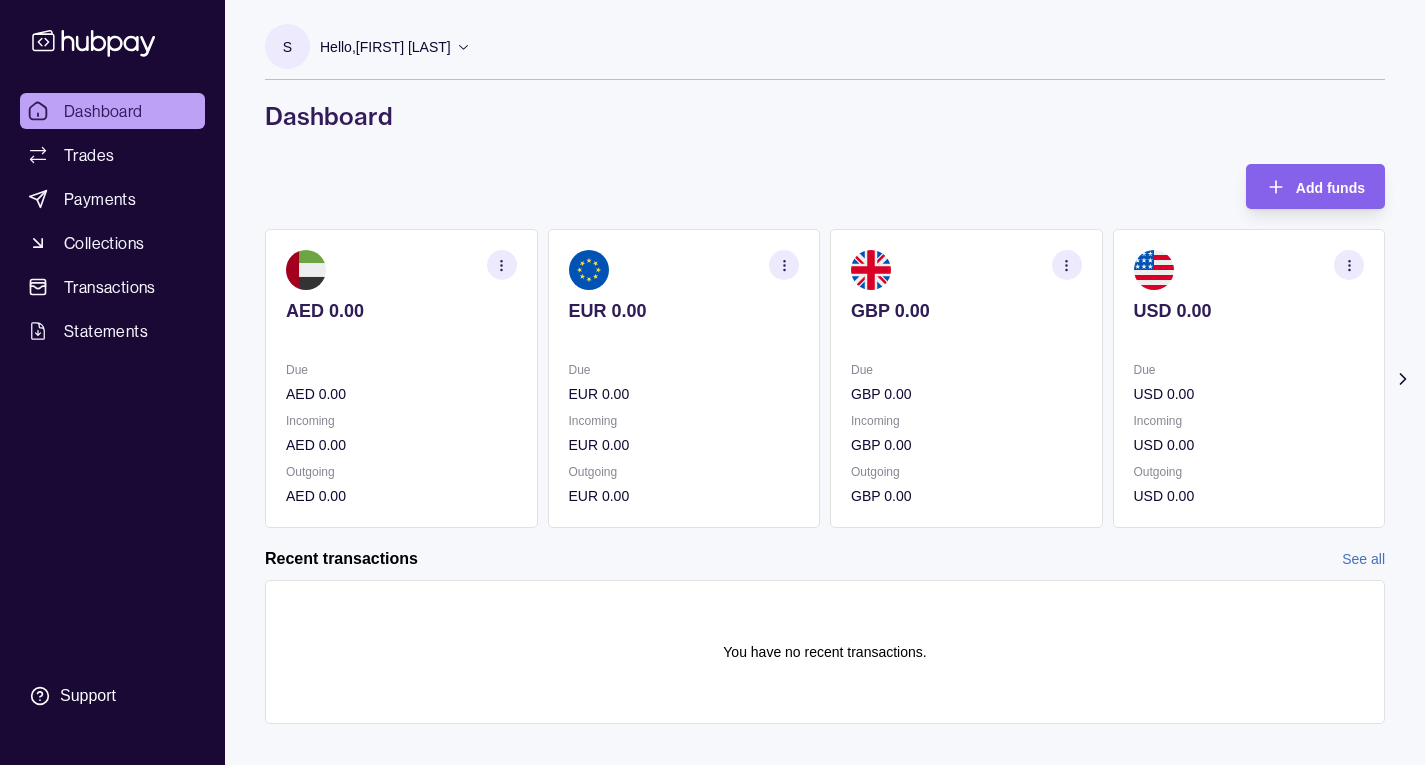 click 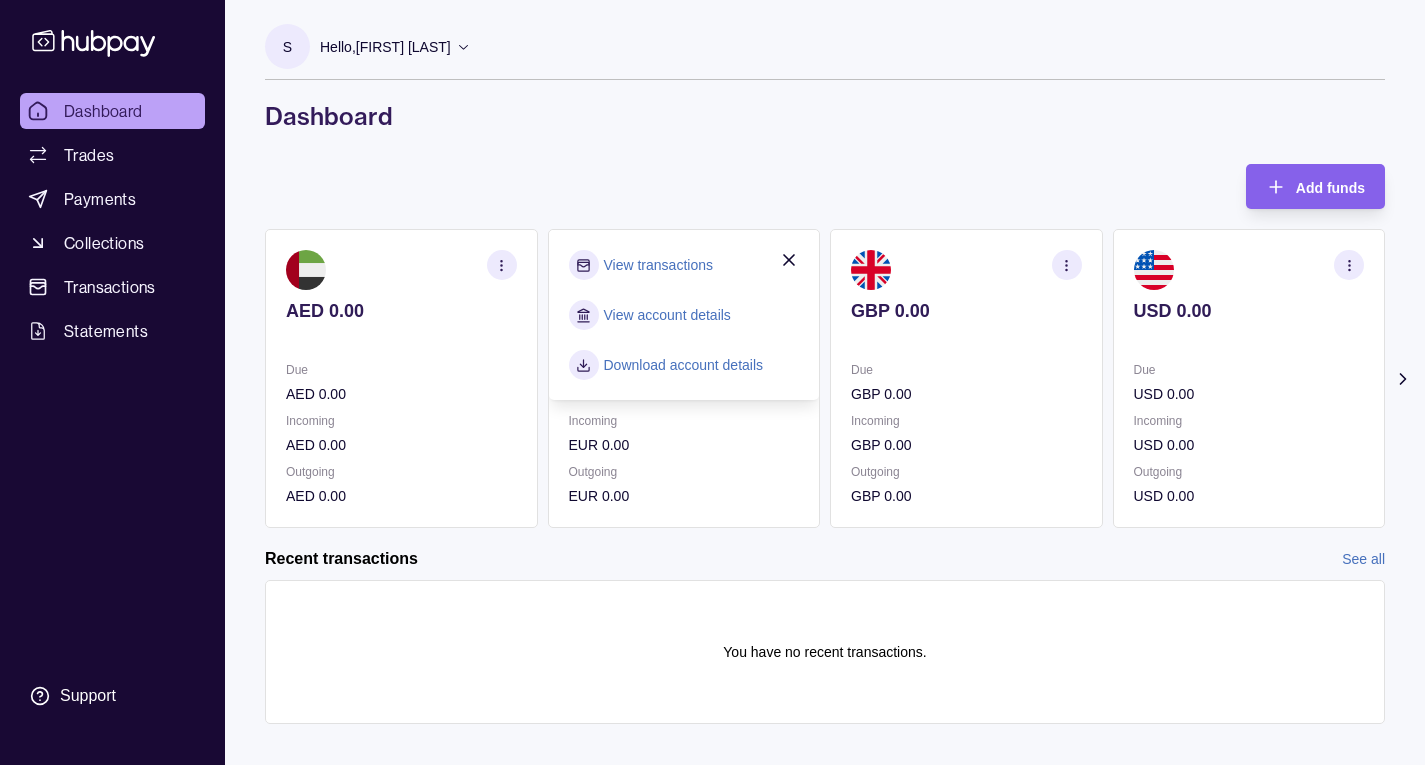click on "View transactions" at bounding box center (658, 265) 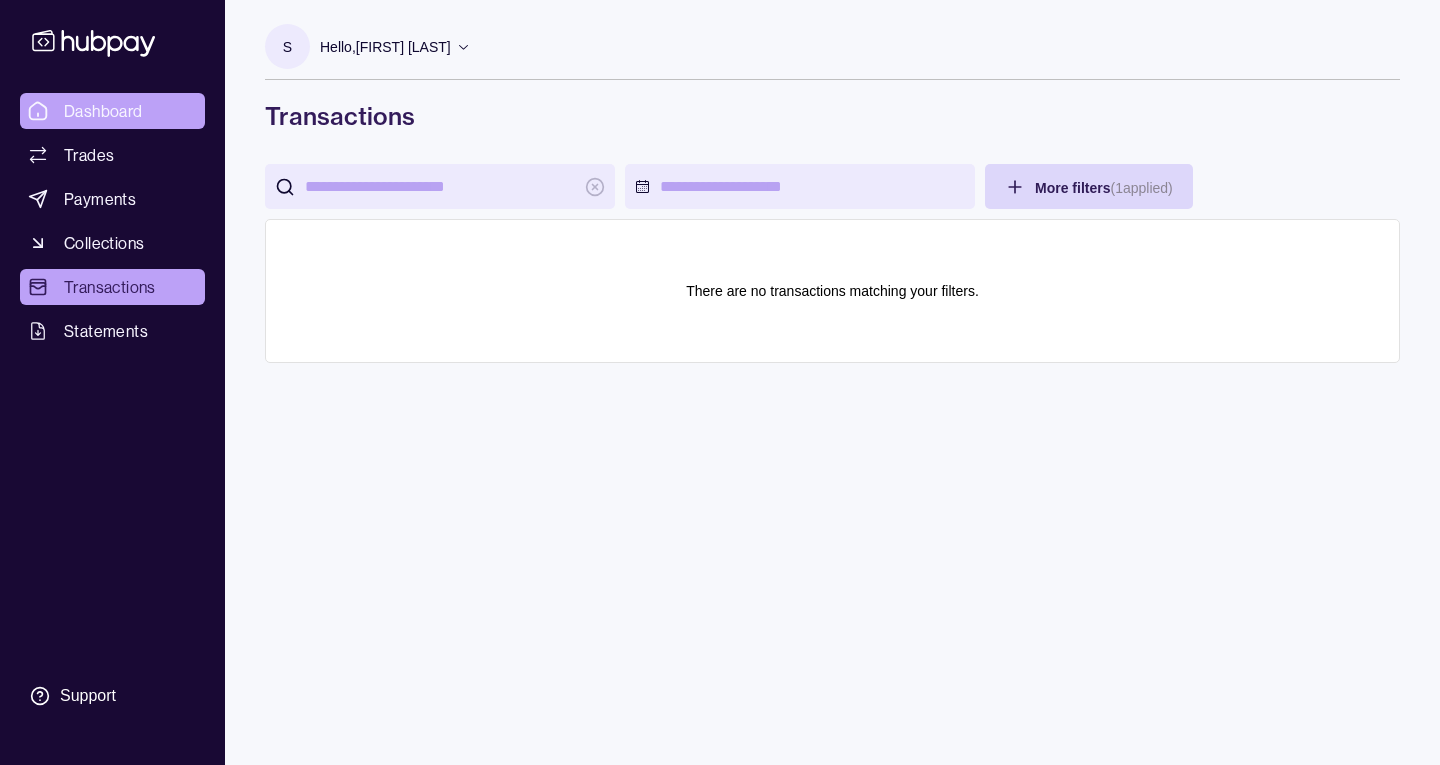 click on "Dashboard" at bounding box center [103, 111] 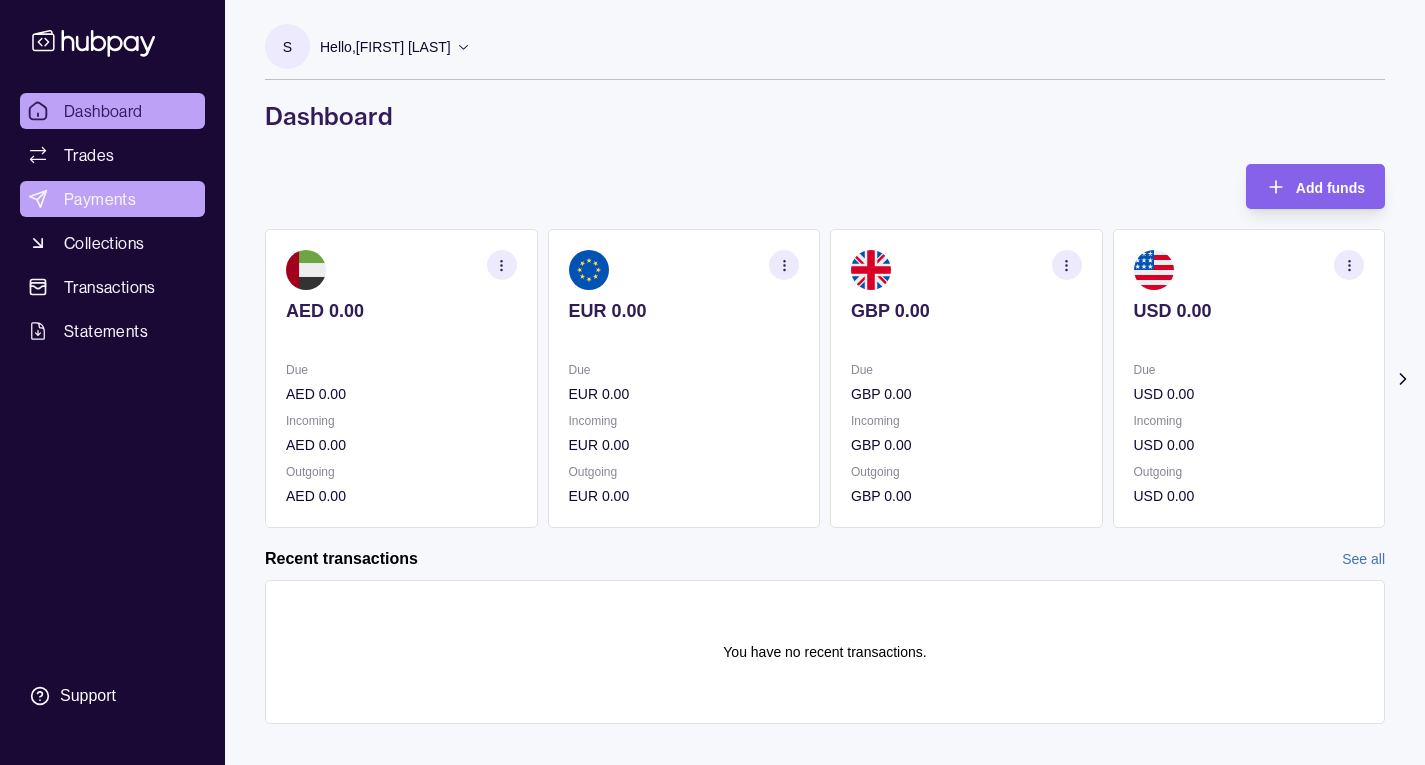 click on "Payments" at bounding box center [112, 199] 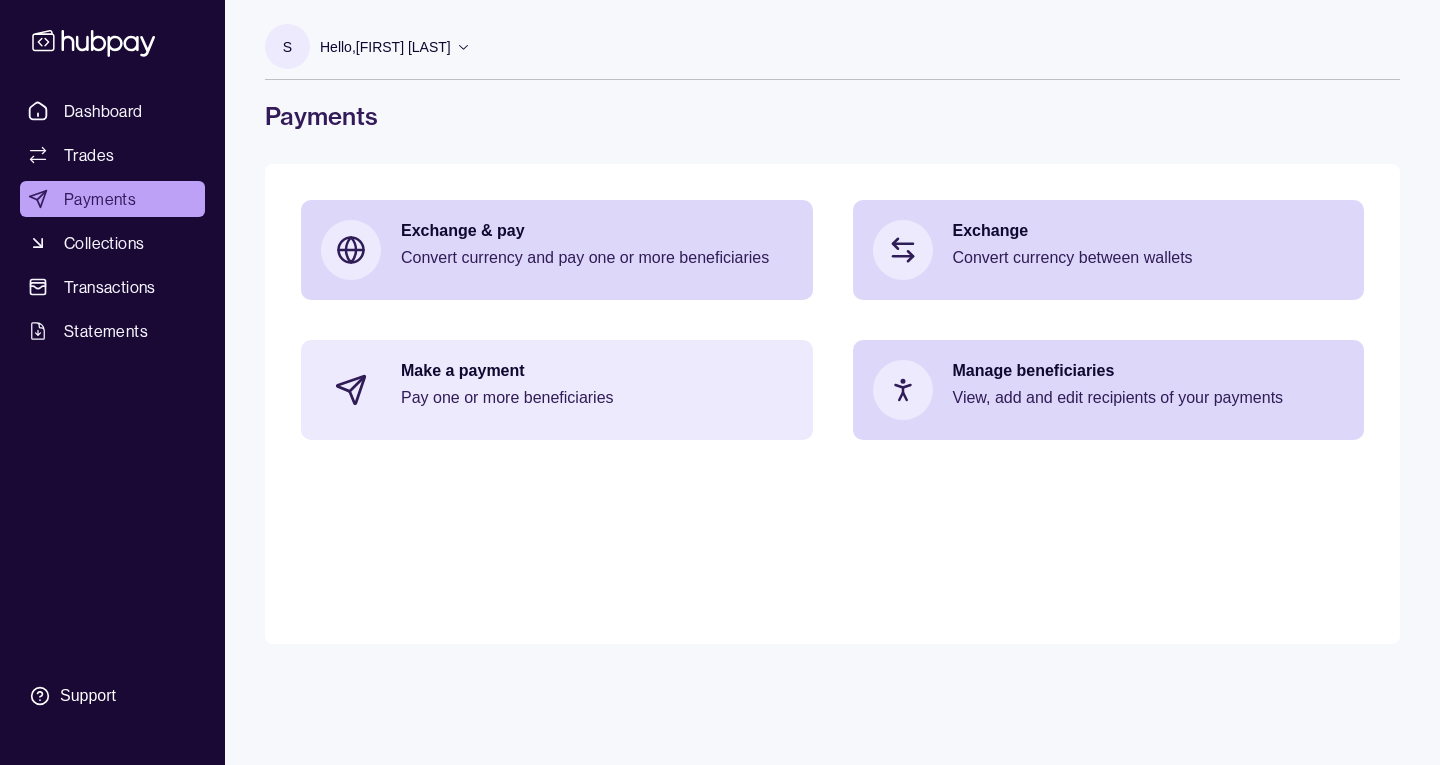 click on "Make a payment Pay one or more beneficiaries" at bounding box center (597, 390) 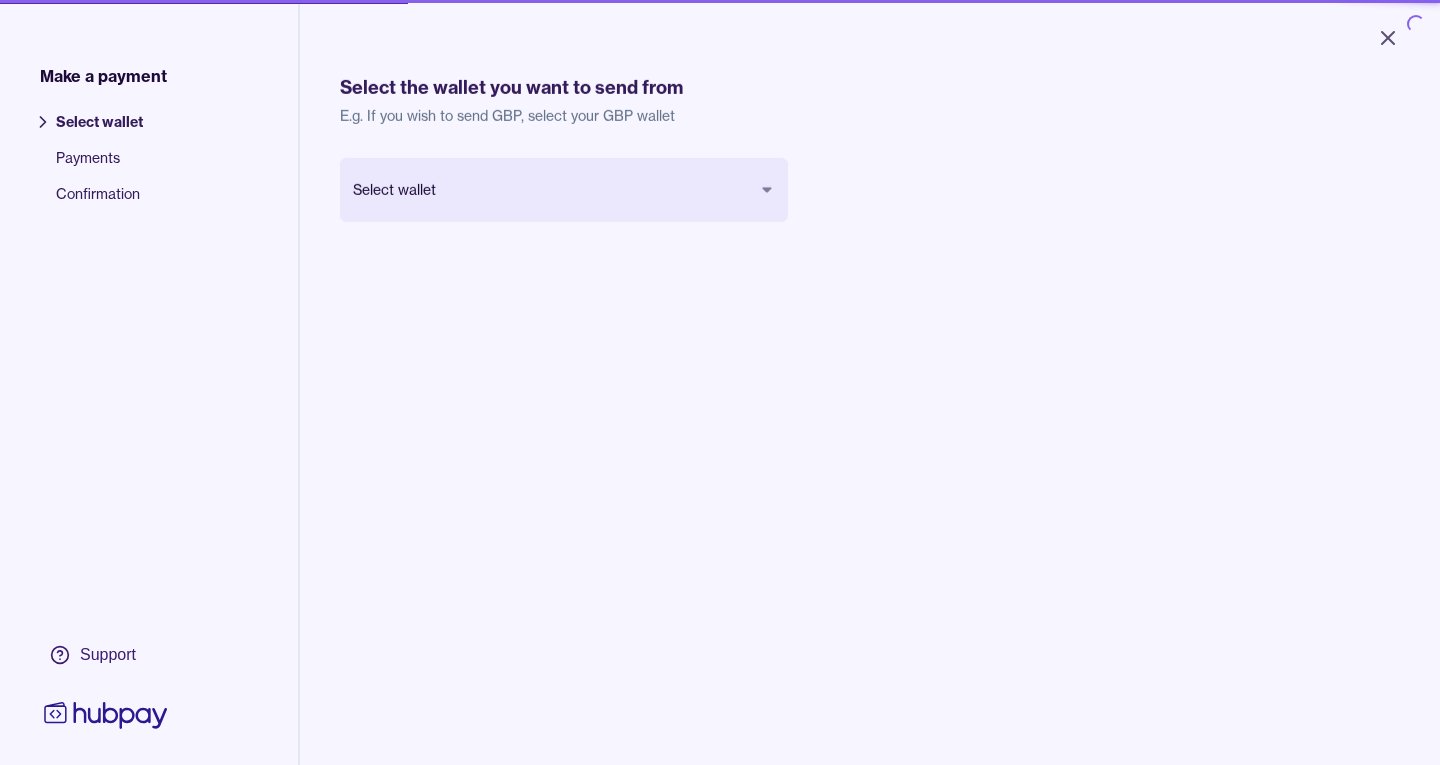 click on "Select wallet Payments Confirmation" at bounding box center (149, 564) 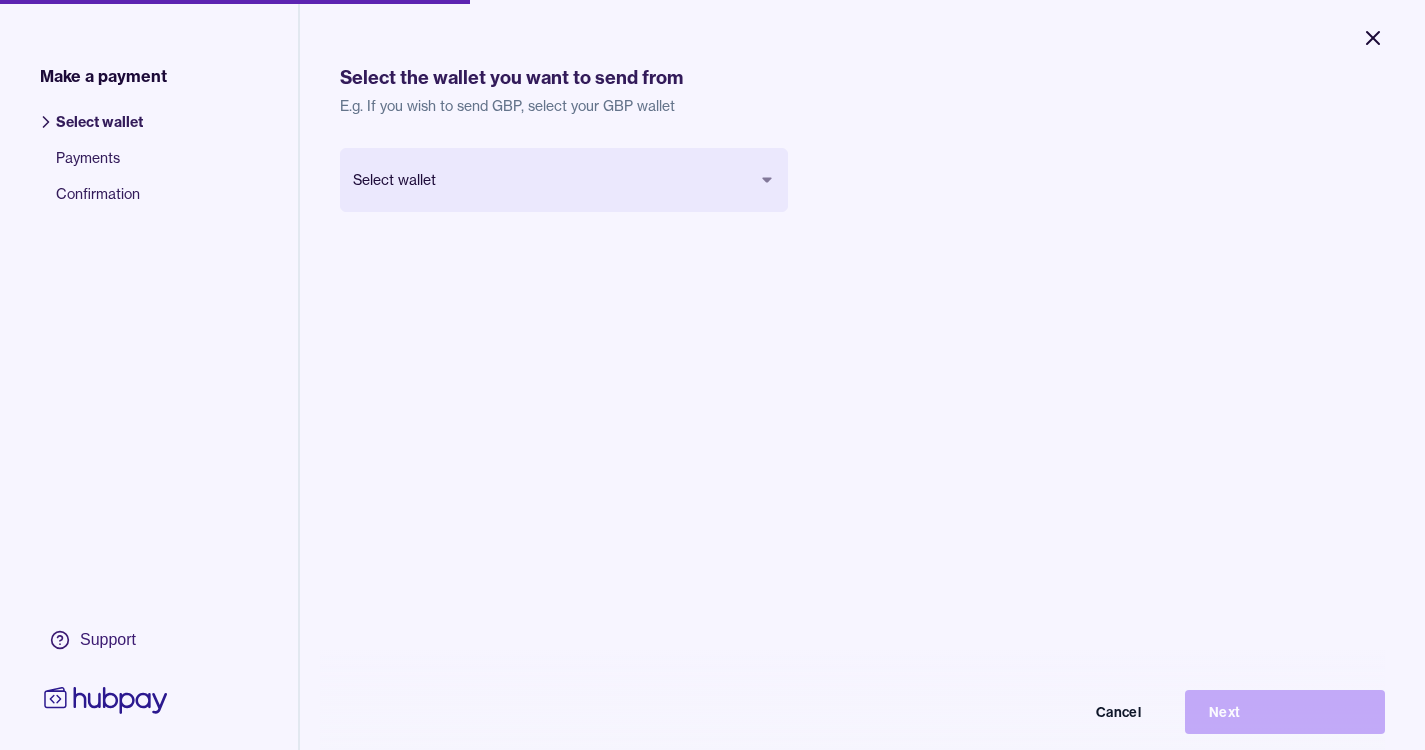 click 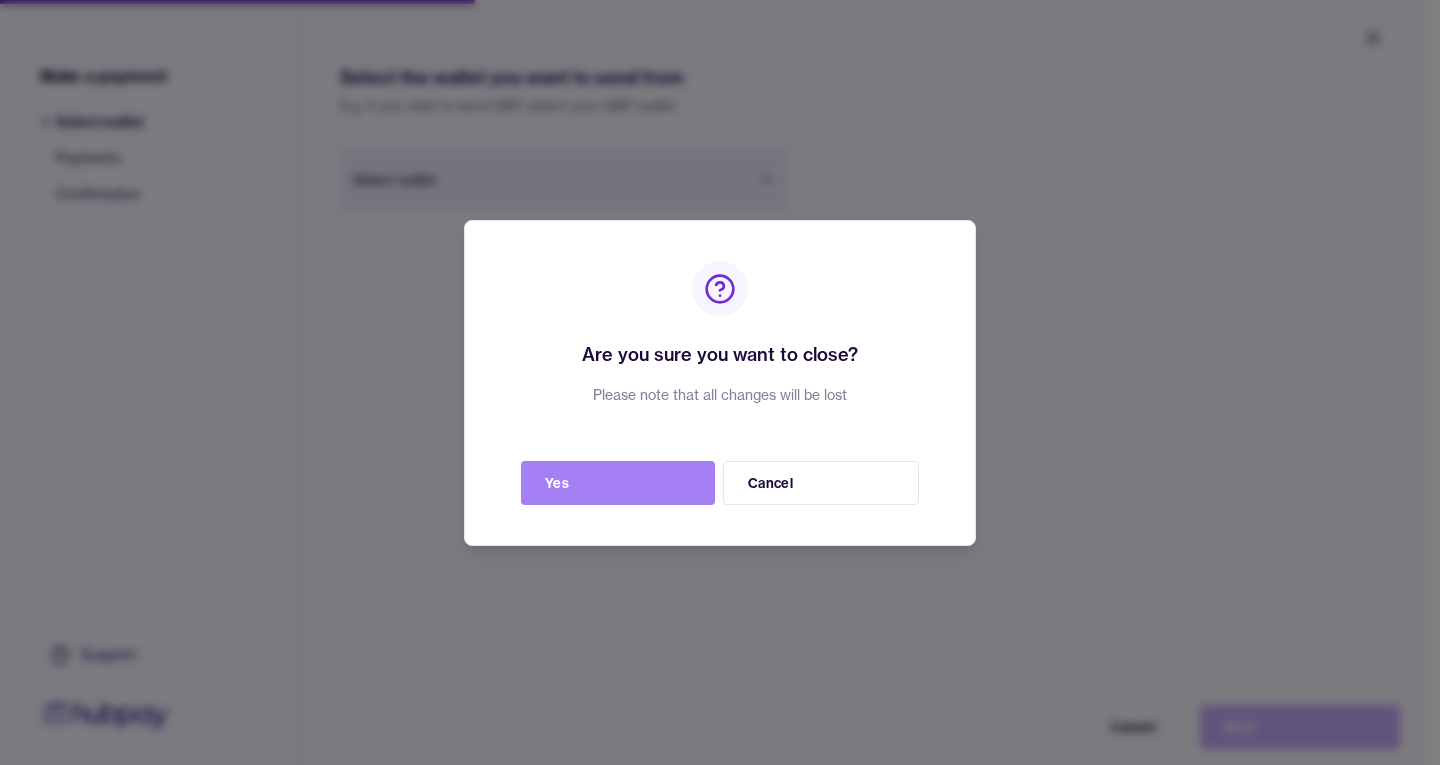 click on "Yes" at bounding box center (618, 483) 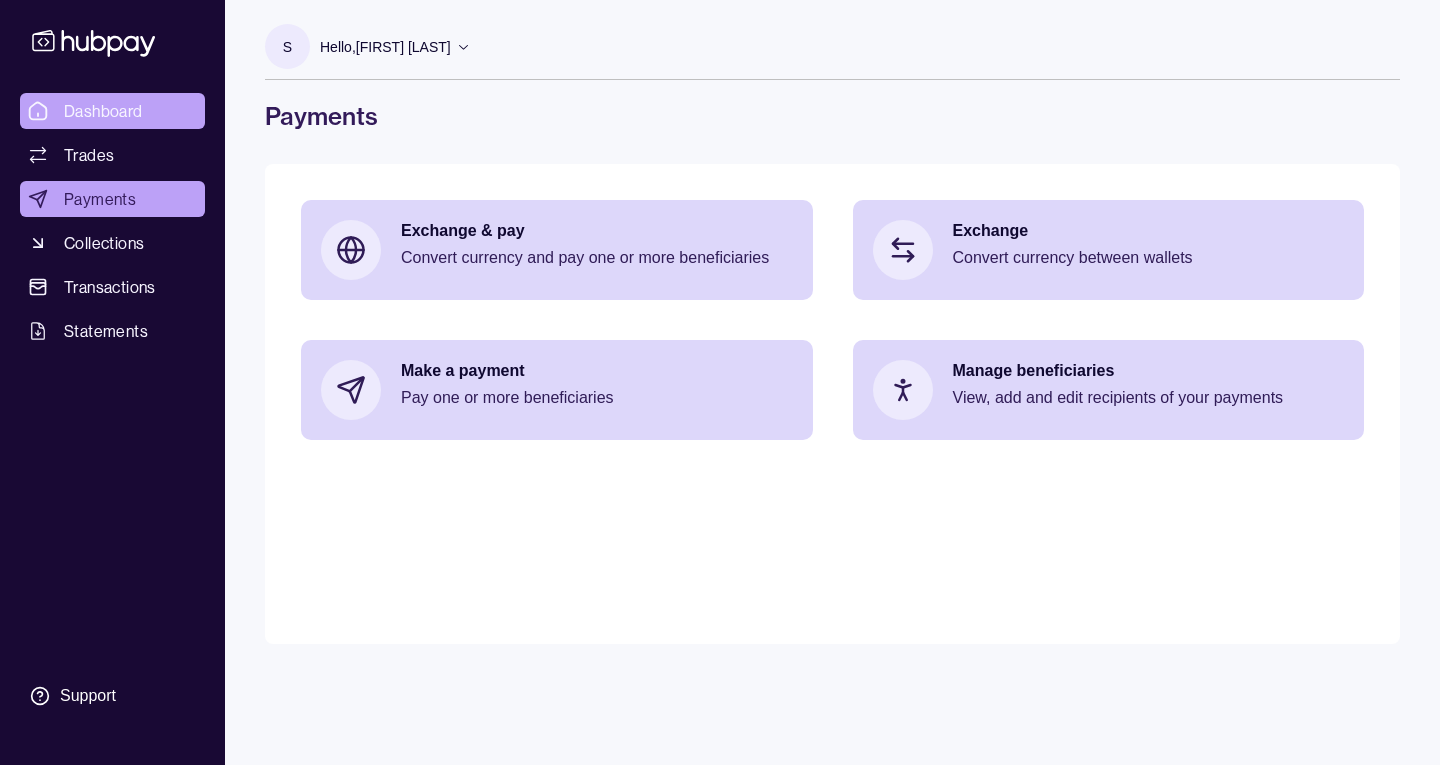 click on "Dashboard" at bounding box center [103, 111] 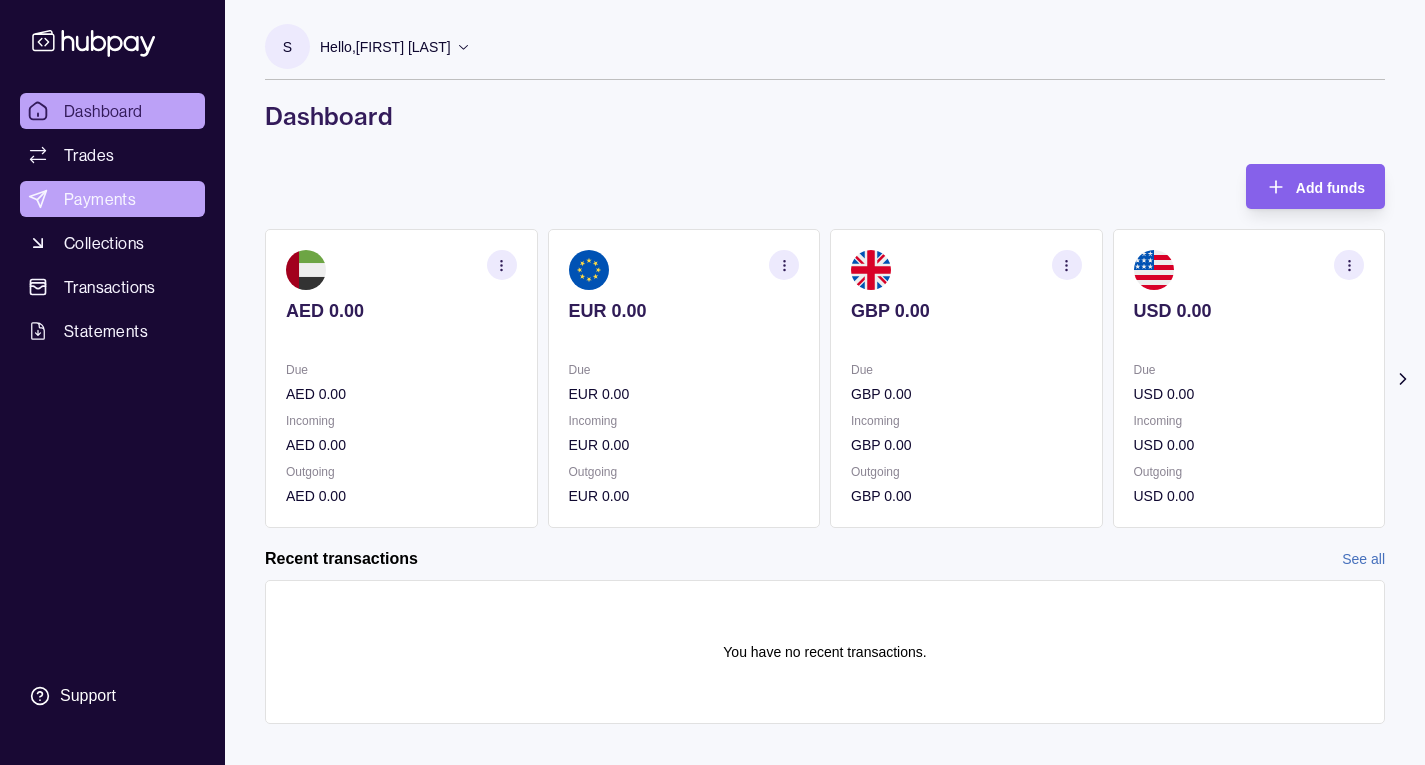 click on "Payments" at bounding box center (112, 199) 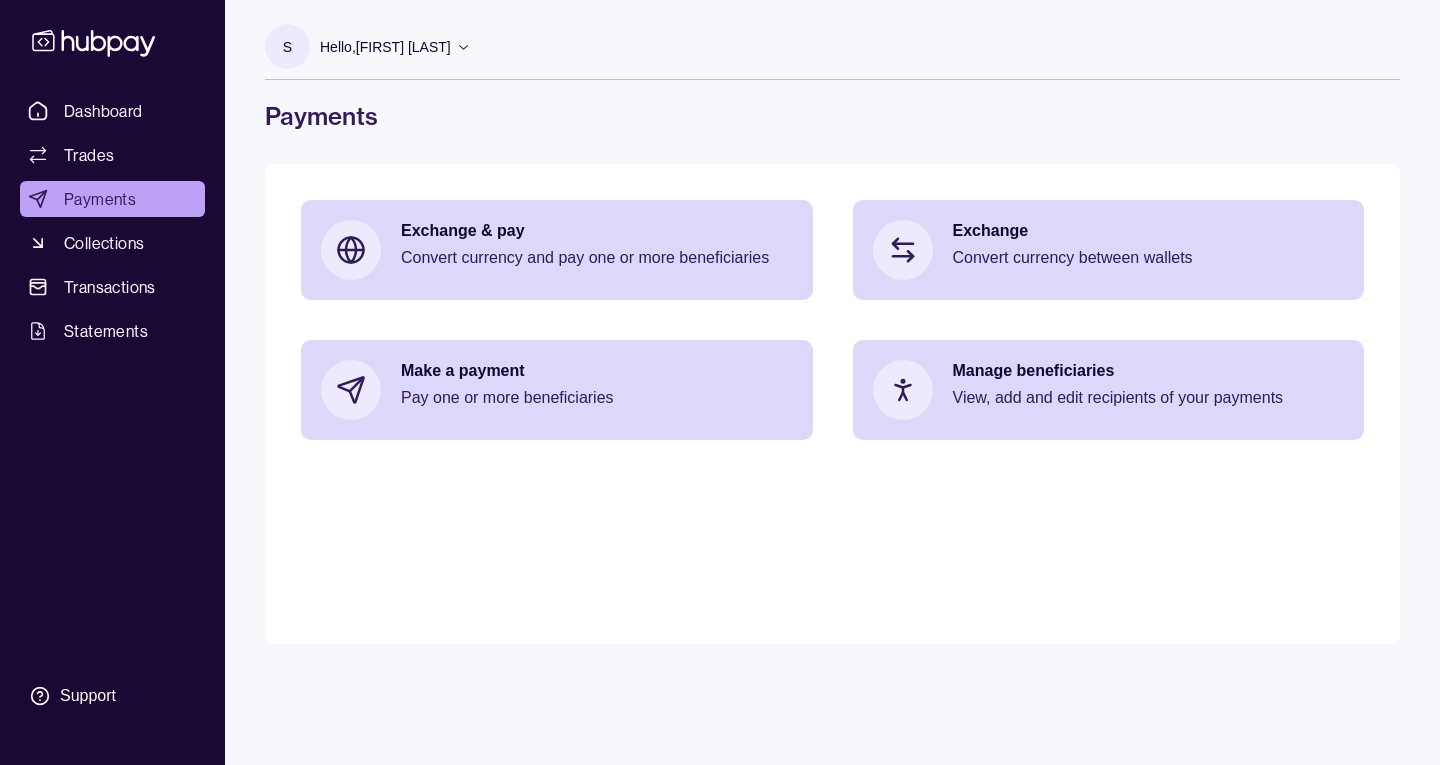 click on "Payments" at bounding box center [112, 199] 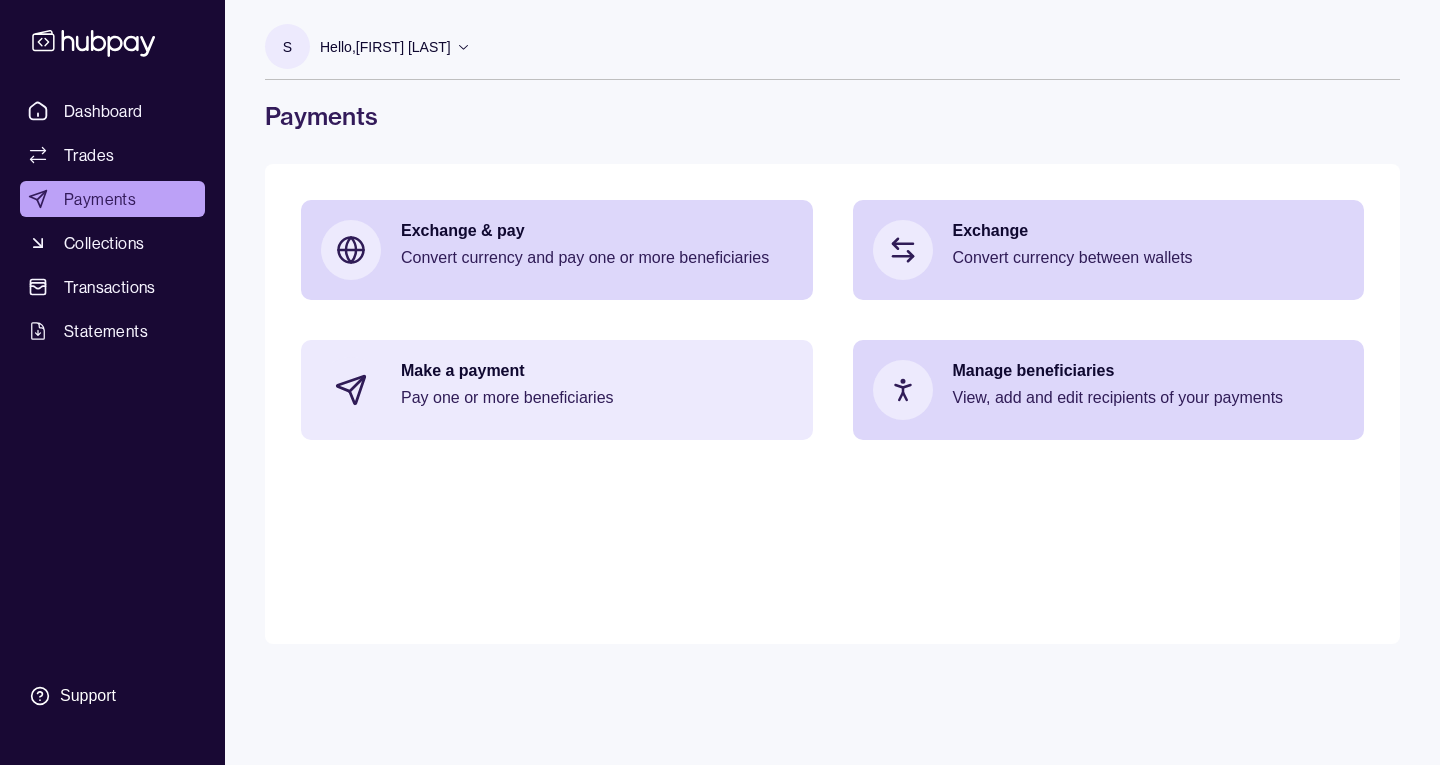 click on "Pay one or more beneficiaries" at bounding box center [597, 398] 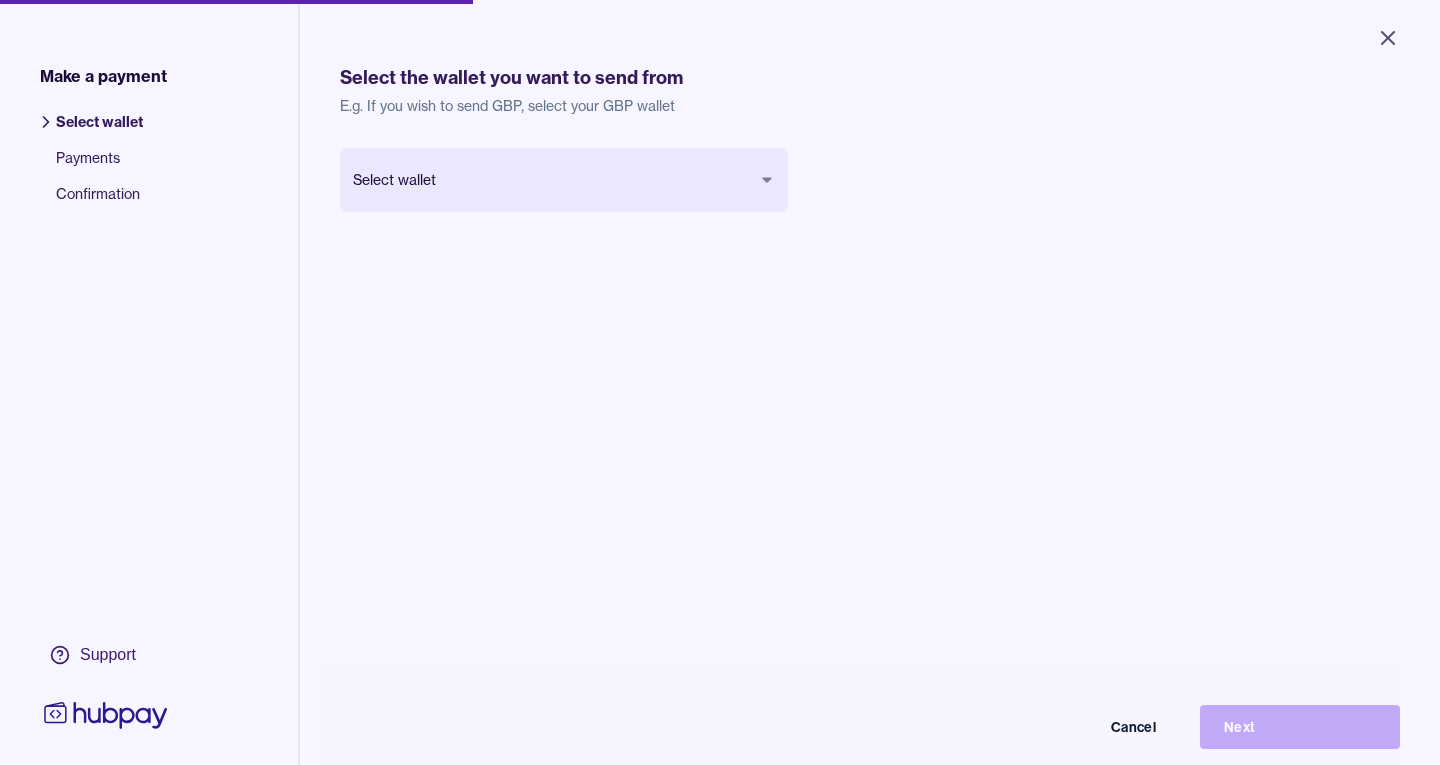 click on "Close Make a payment Select wallet Payments Confirmation Support Select the wallet you want to send from E.g. If you wish to send GBP, select your GBP wallet Select wallet Cancel Next Make a payment | Hubpay" at bounding box center [720, 382] 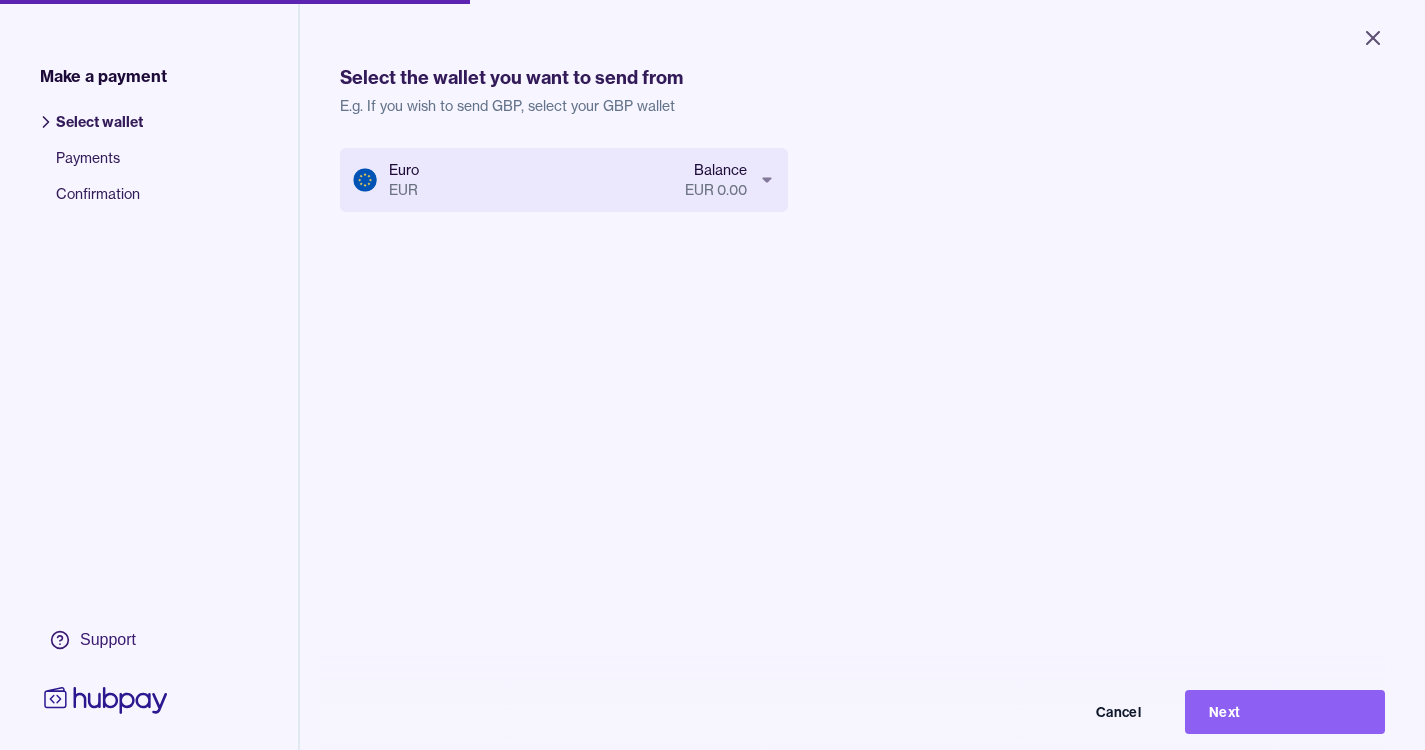 click on "Euro EUR Balance EUR 0.00 Cancel Next" at bounding box center [862, 523] 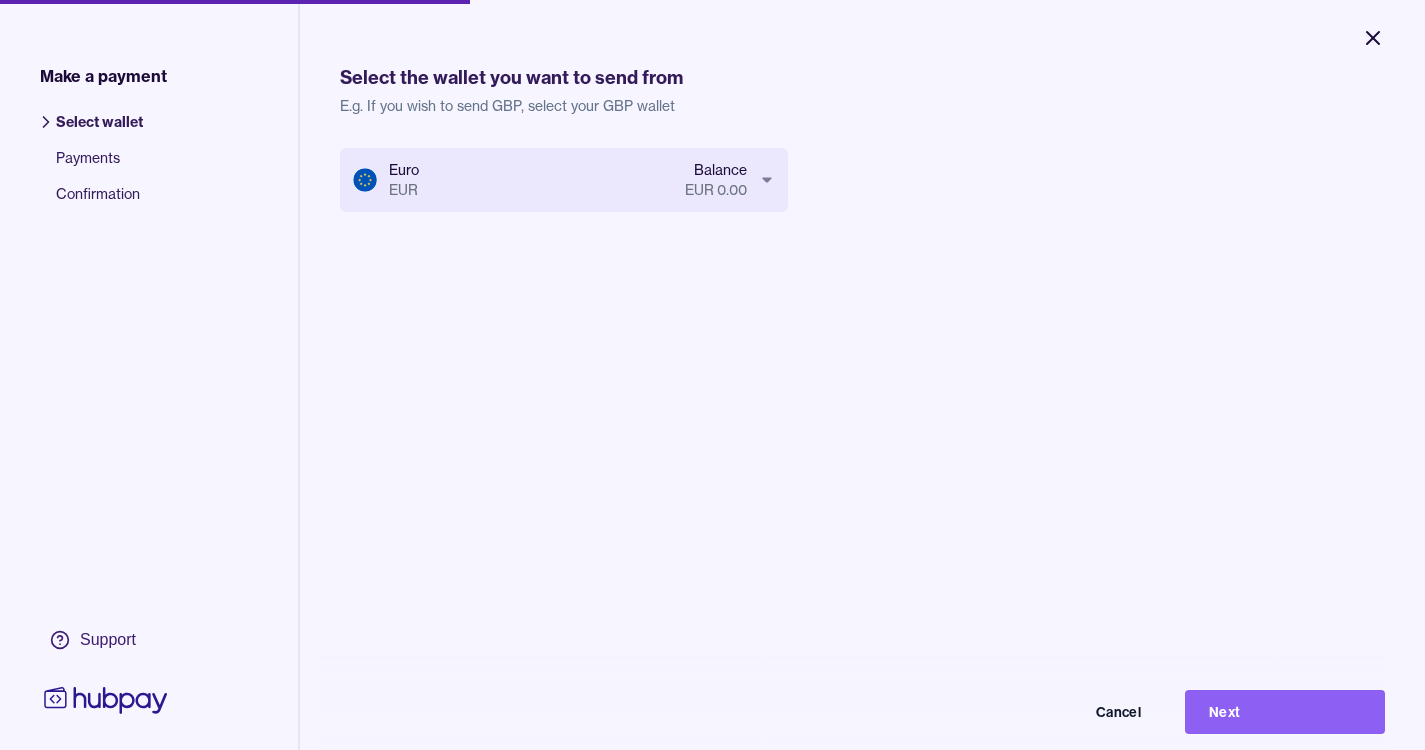 click 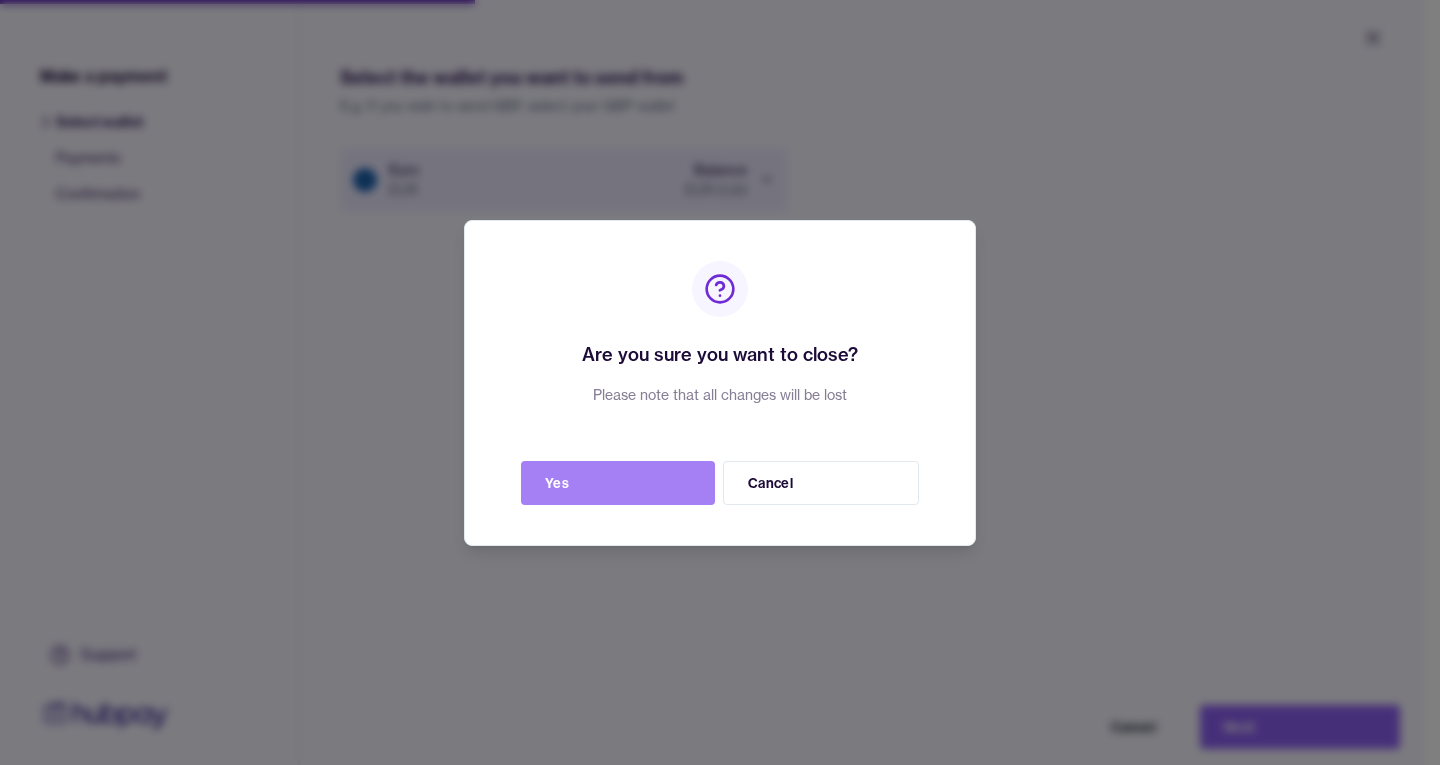 click on "Yes" at bounding box center (618, 483) 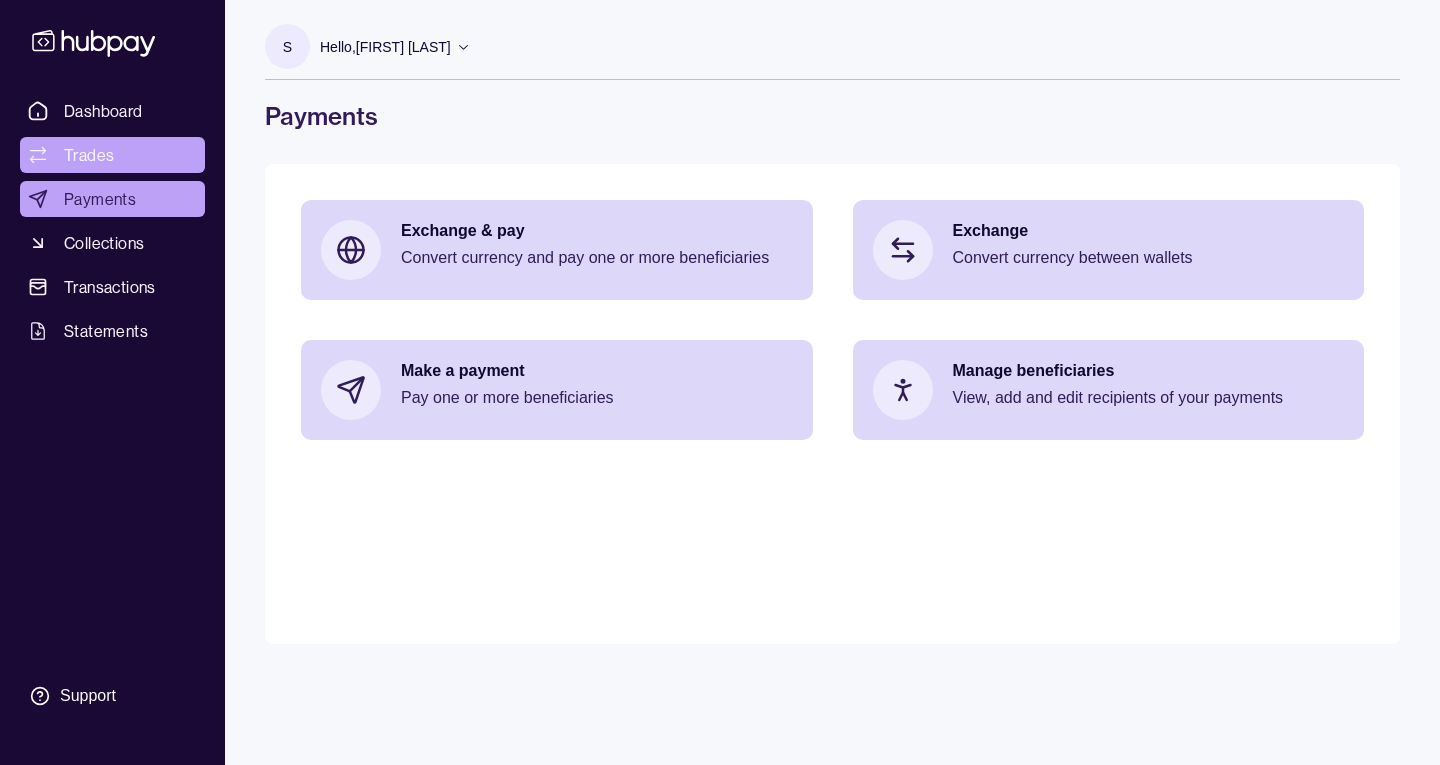 click on "Trades" at bounding box center (112, 155) 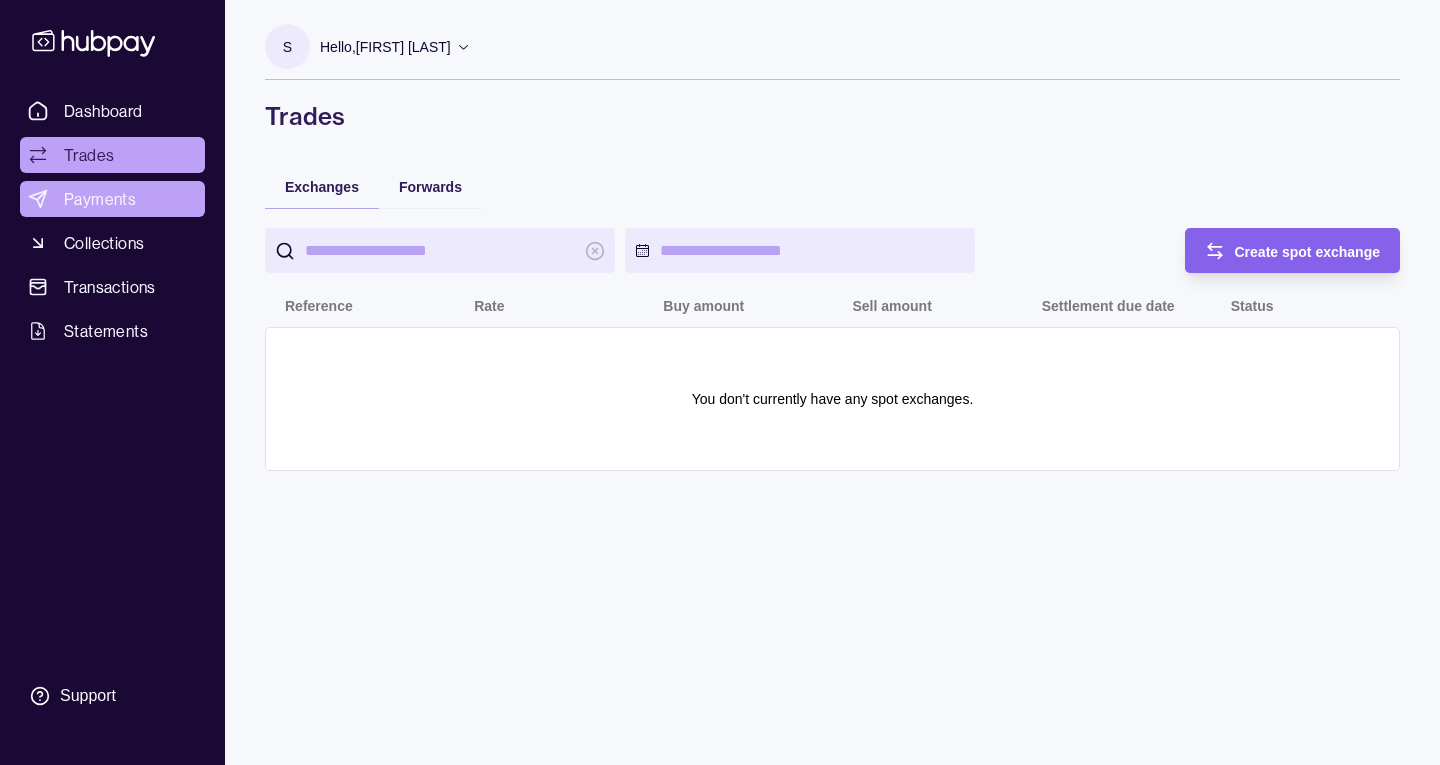 click on "Payments" at bounding box center [100, 199] 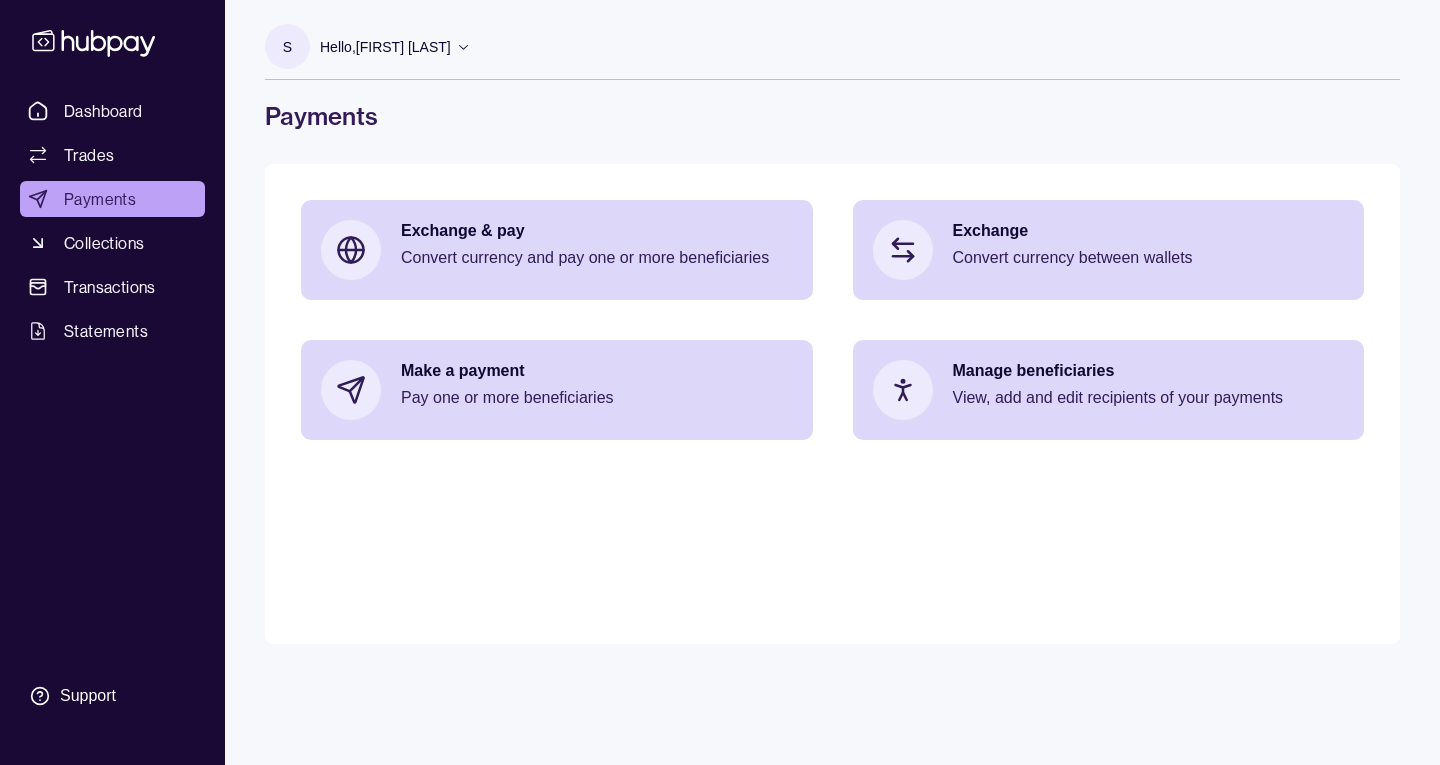 click on "Hello,  [FIRST] [LAST]" at bounding box center (385, 47) 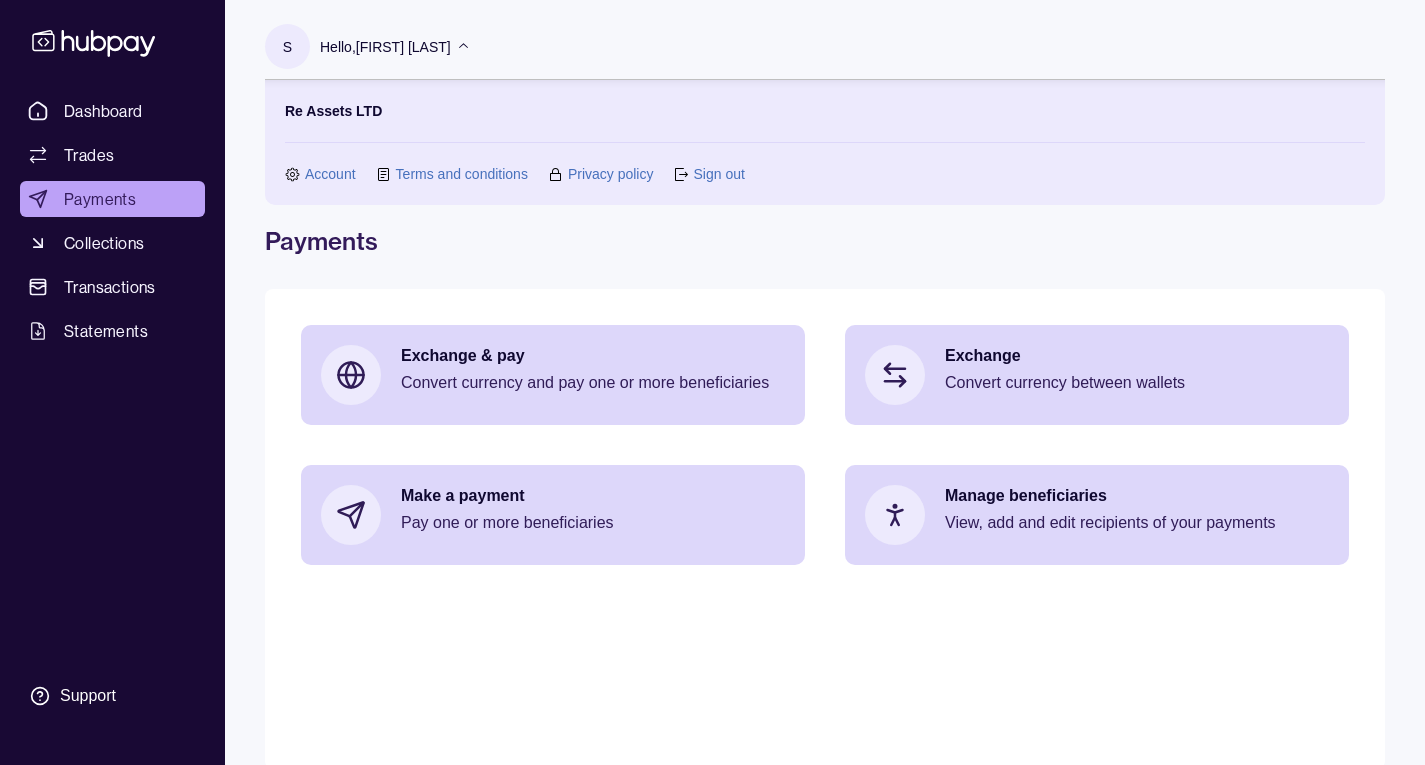 click on "Account" at bounding box center (330, 174) 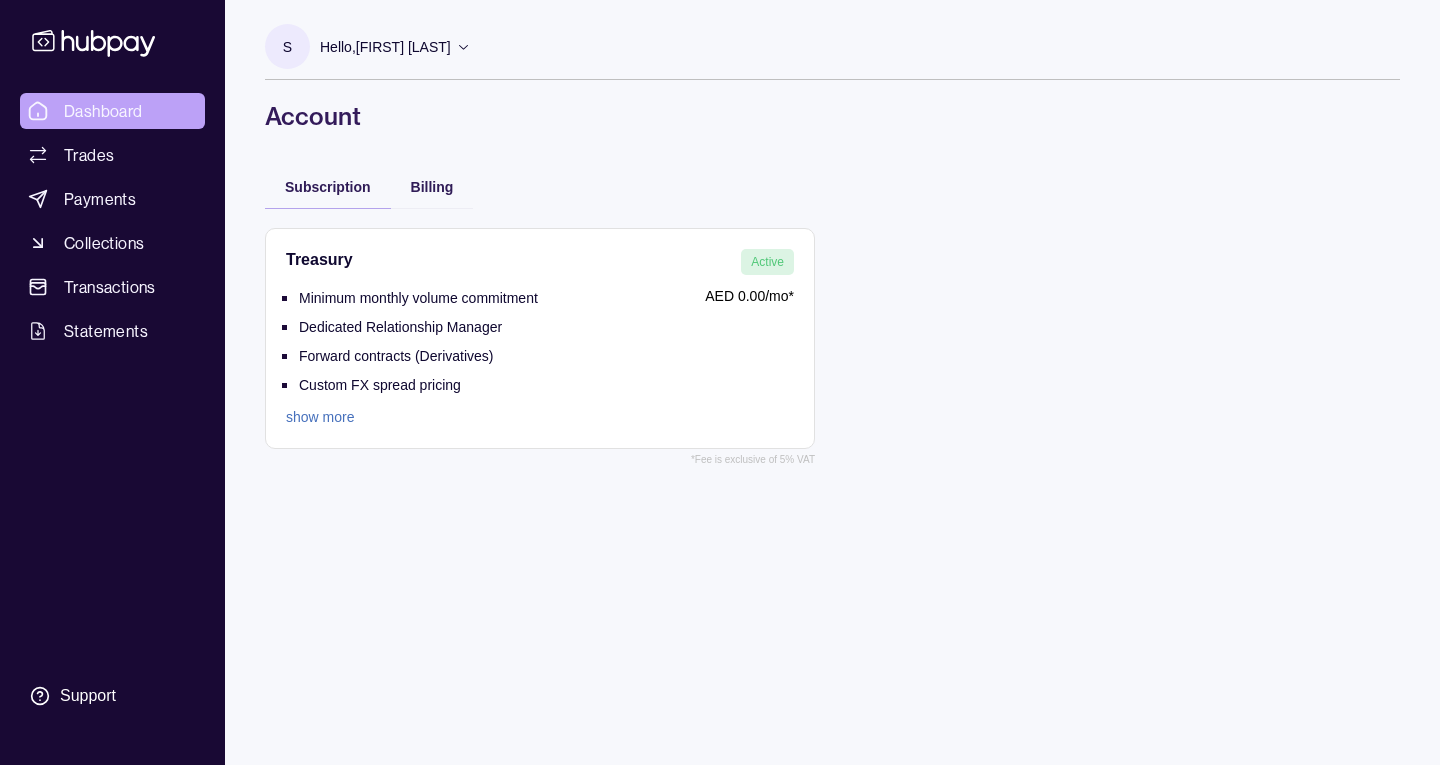 click on "Dashboard" at bounding box center [103, 111] 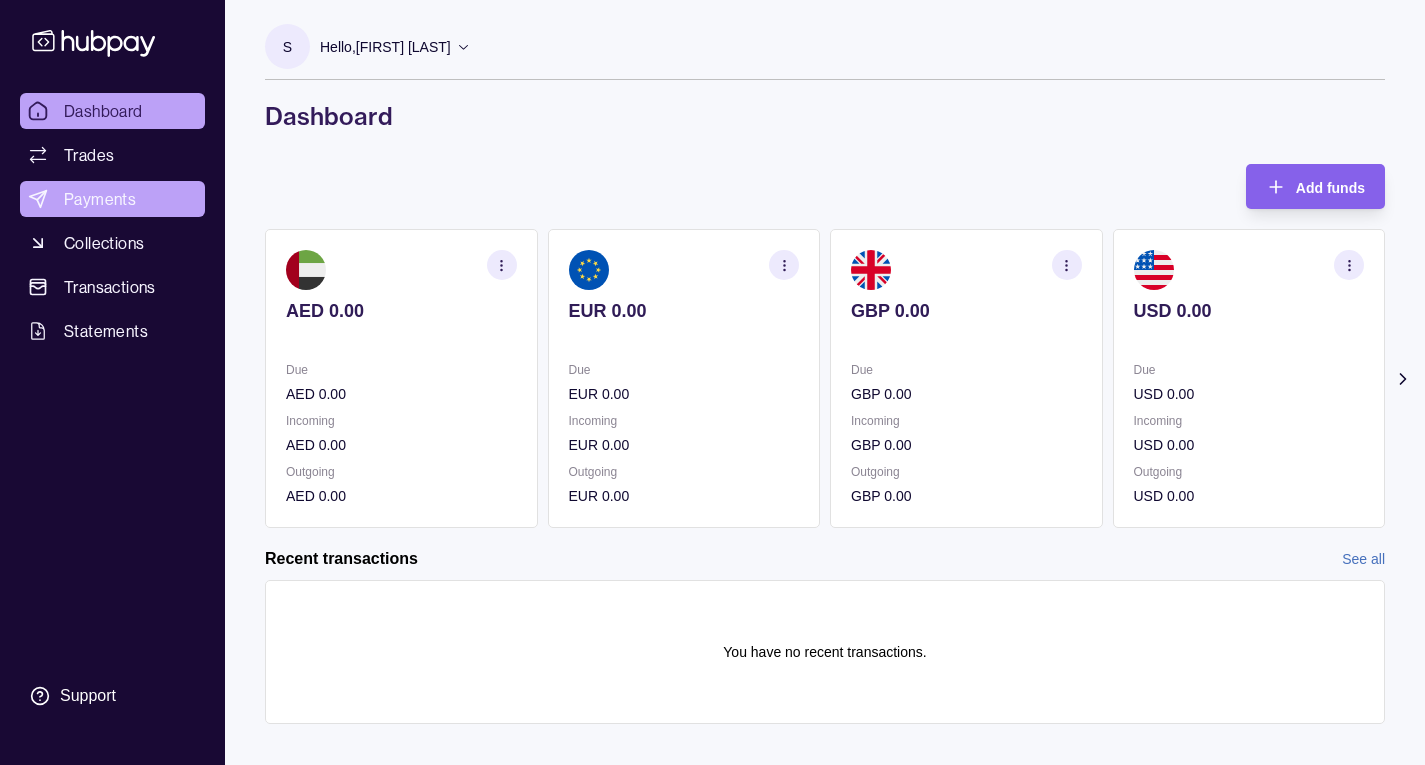 click on "Payments" at bounding box center [100, 199] 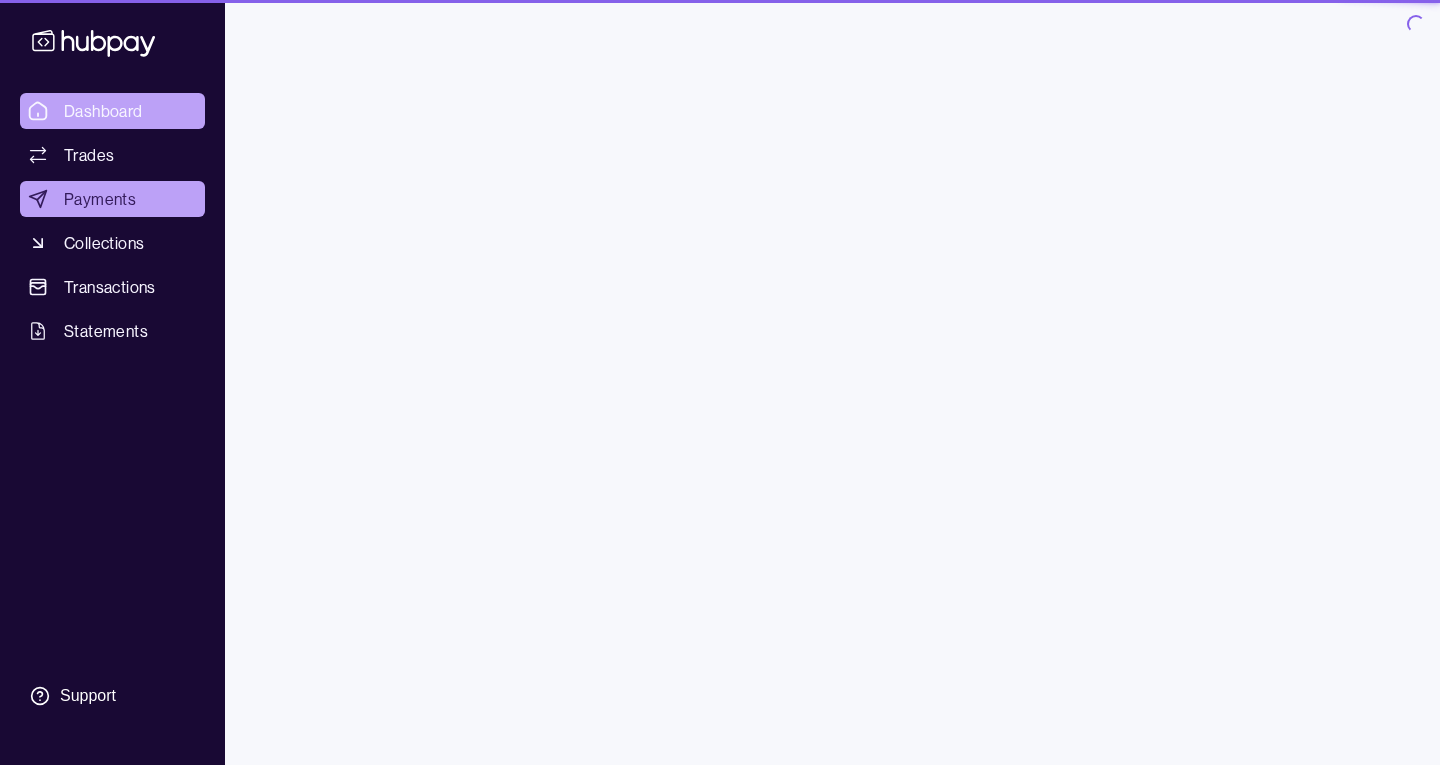 click on "Dashboard" at bounding box center (103, 111) 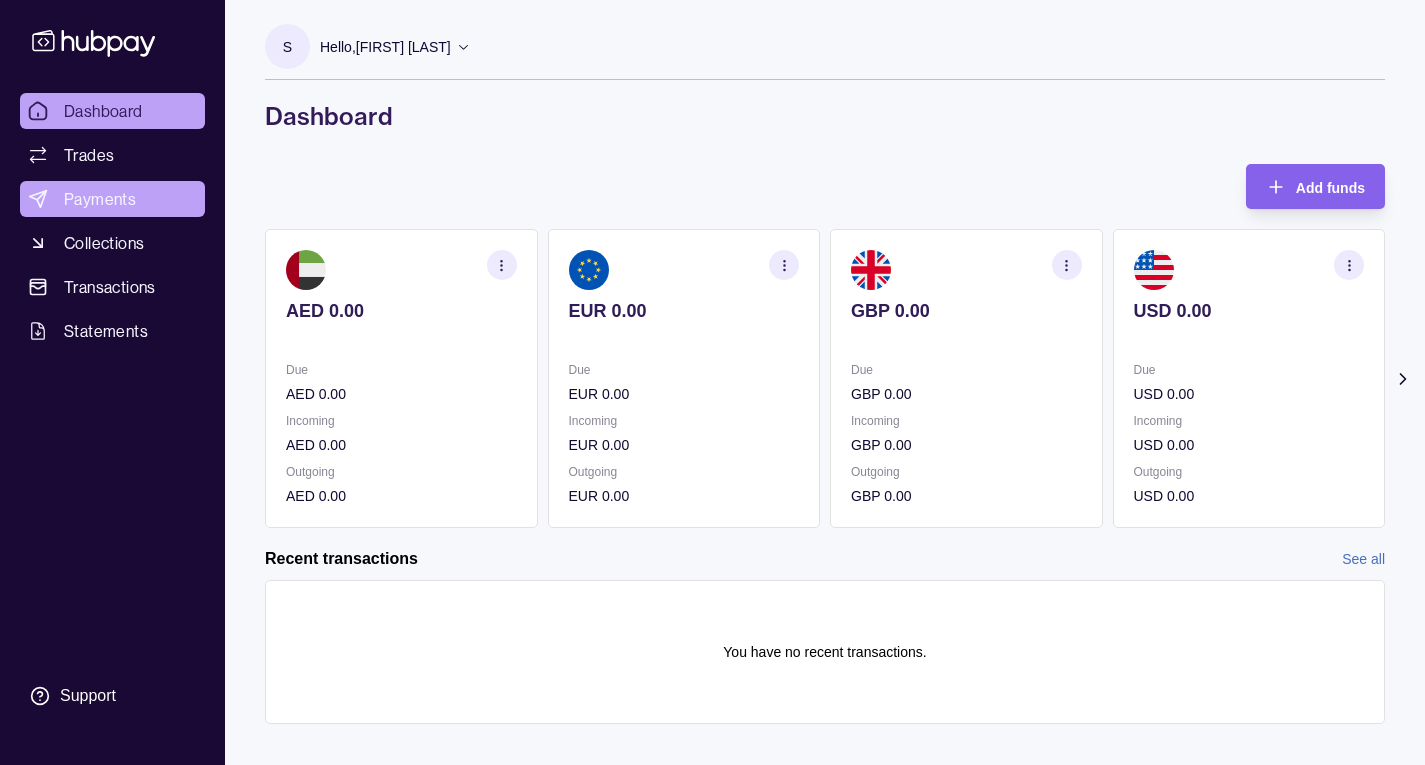 click on "Payments" at bounding box center (112, 199) 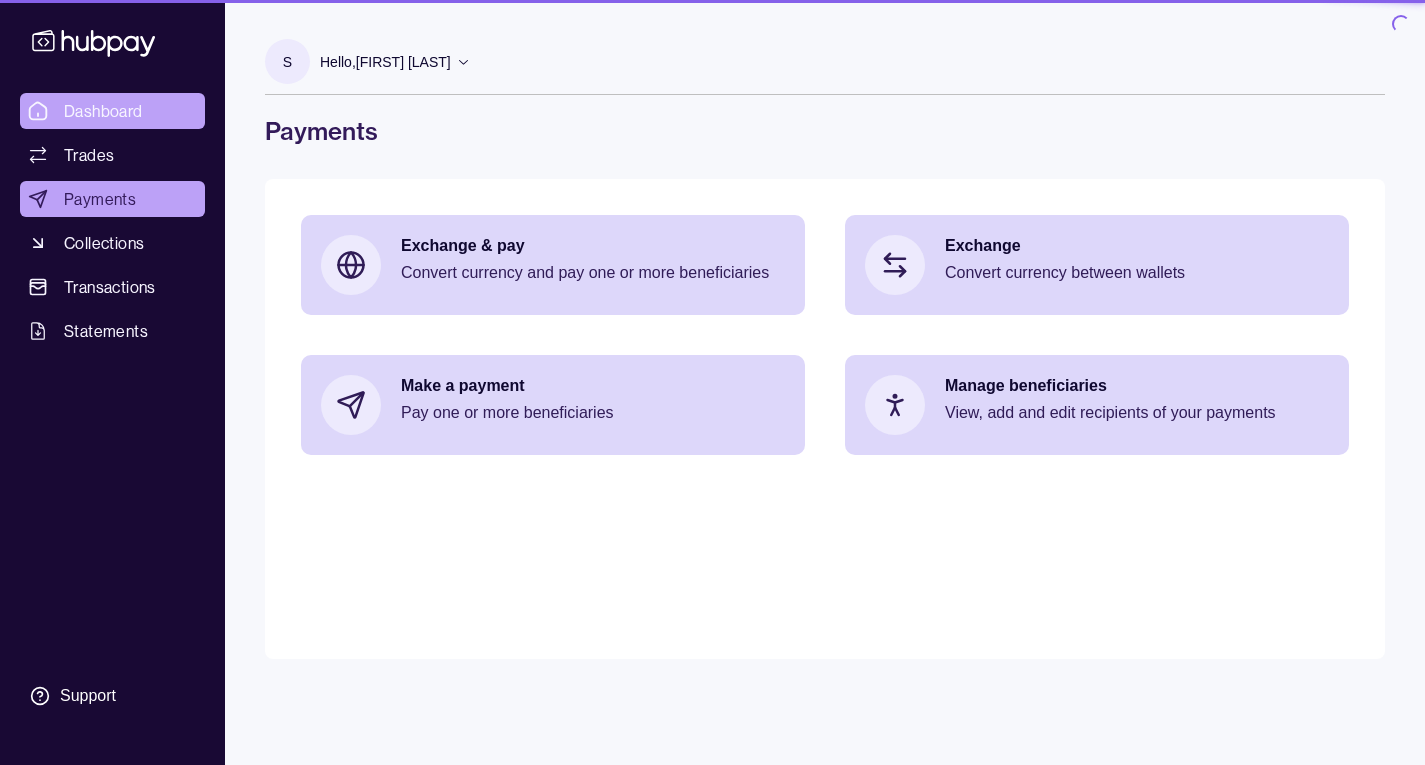 click on "Dashboard" at bounding box center [112, 111] 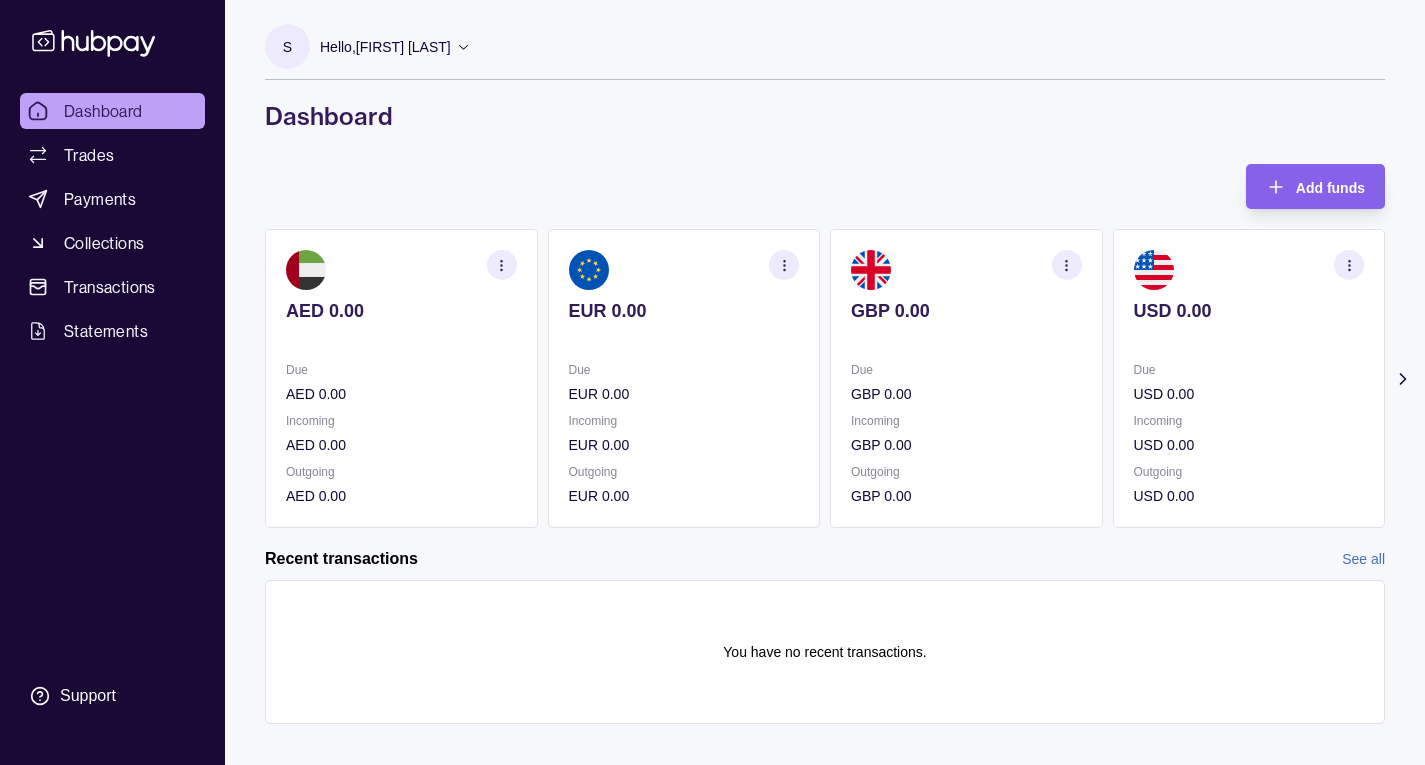 click on "EUR 0.00                                                                                                               Due EUR 0.00 Incoming EUR 0.00 Outgoing EUR 0.00" at bounding box center (684, 378) 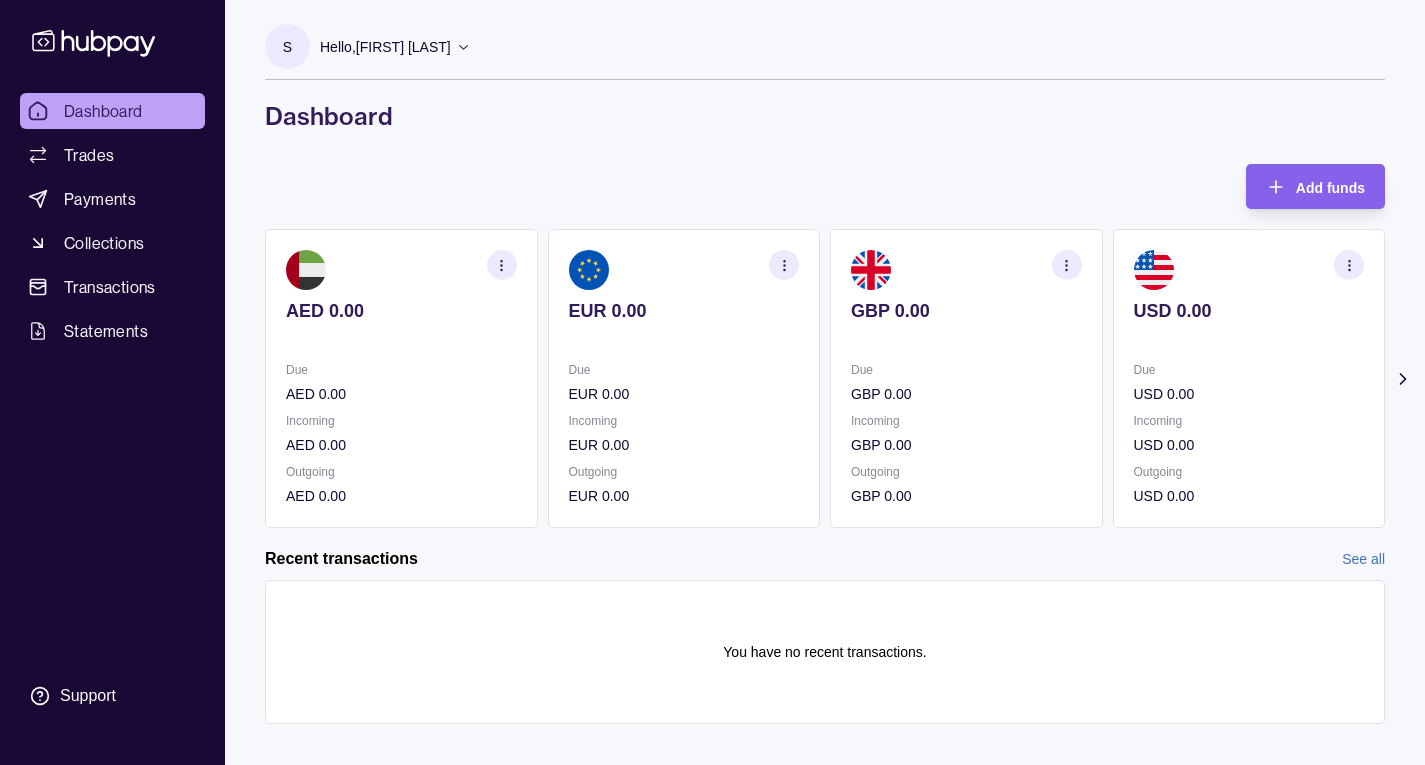 click 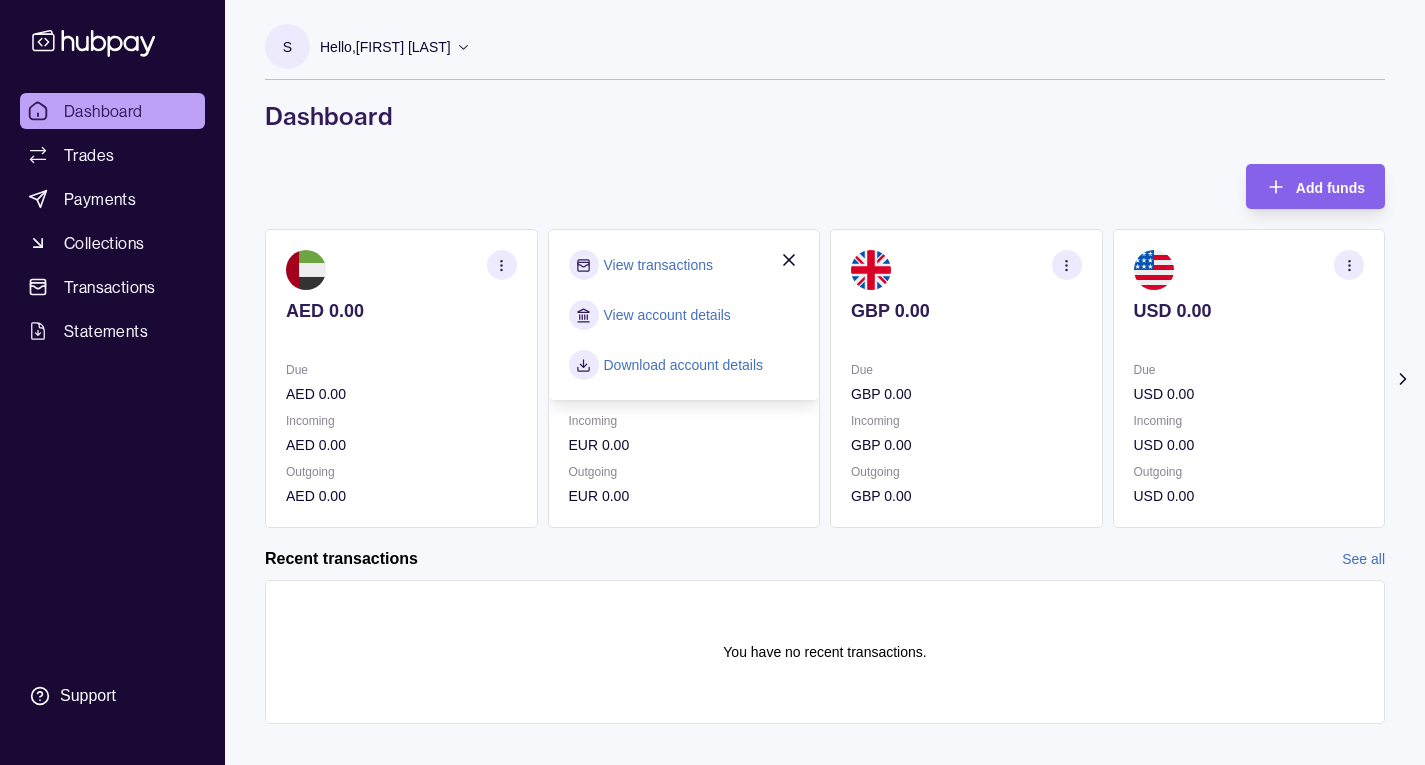 click on "View transactions" at bounding box center [658, 265] 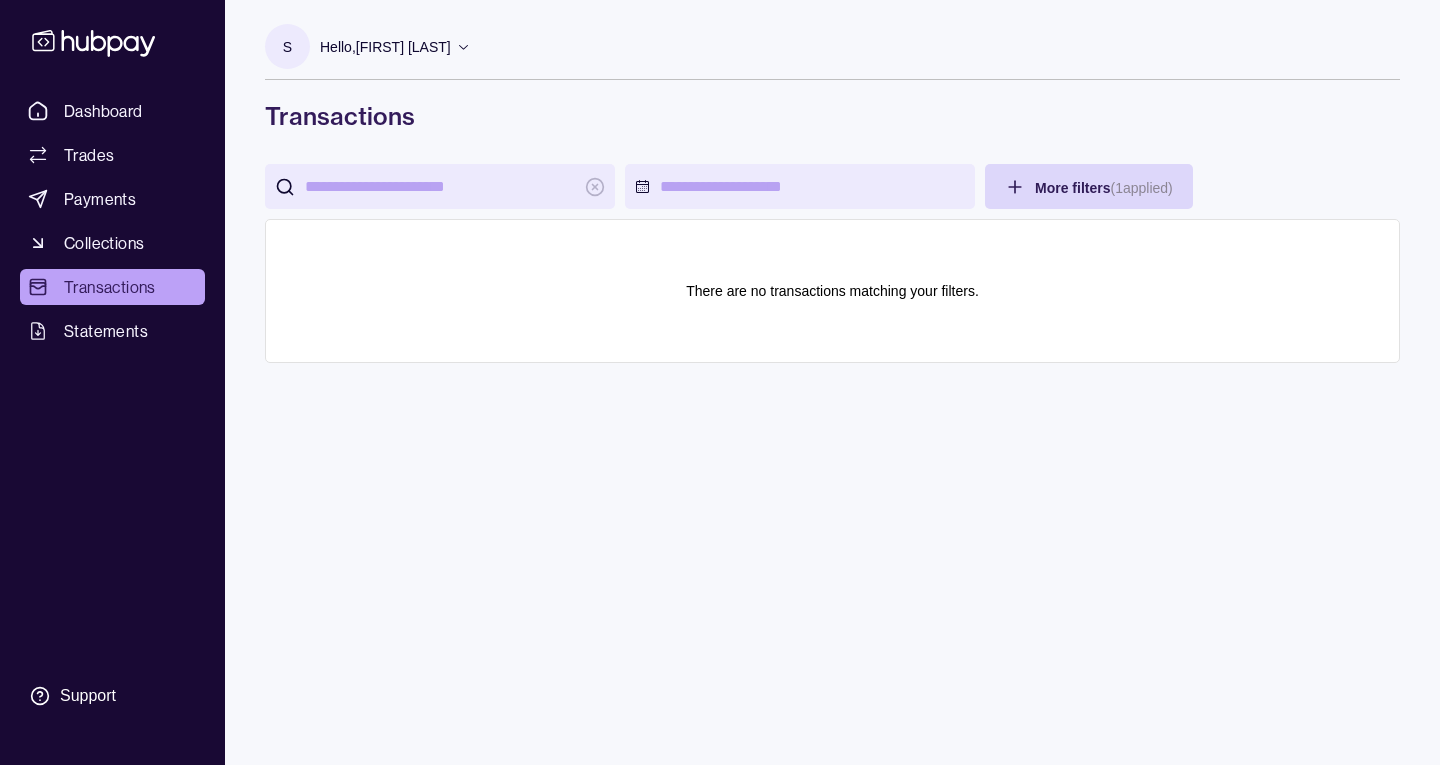 click on "Dashboard Trades Payments Collections Transactions Statements" at bounding box center (112, 221) 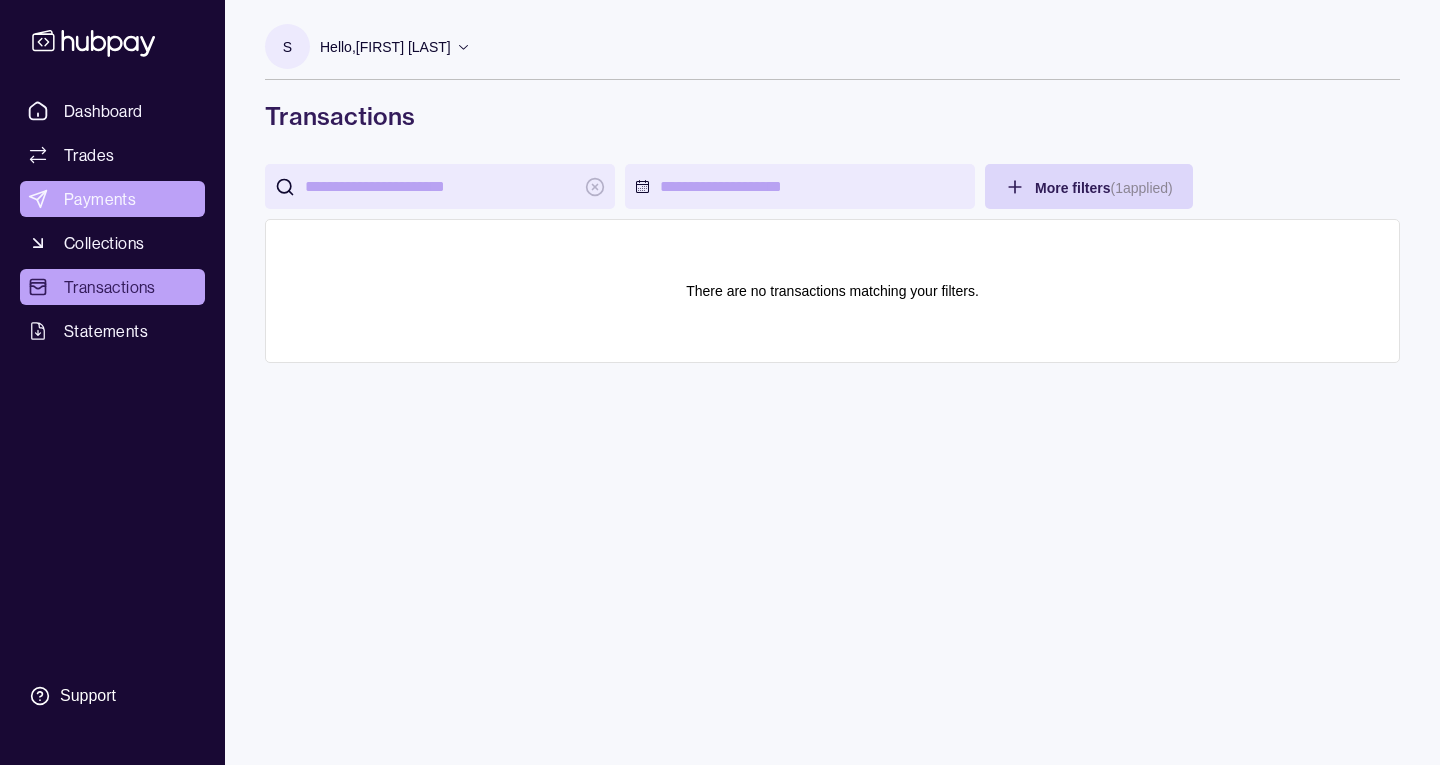 click on "Payments" at bounding box center (100, 199) 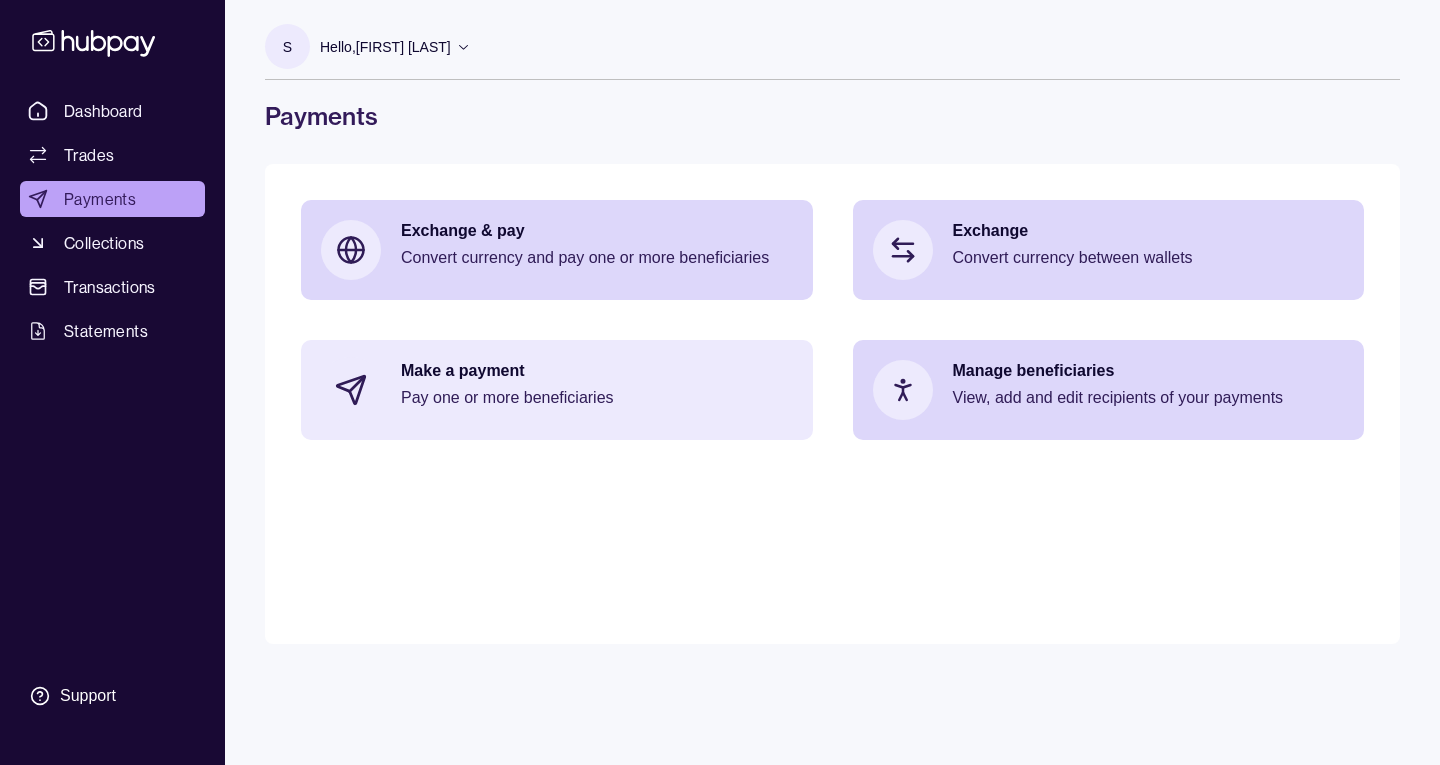 click on "Make a payment Pay one or more beneficiaries" at bounding box center [557, 390] 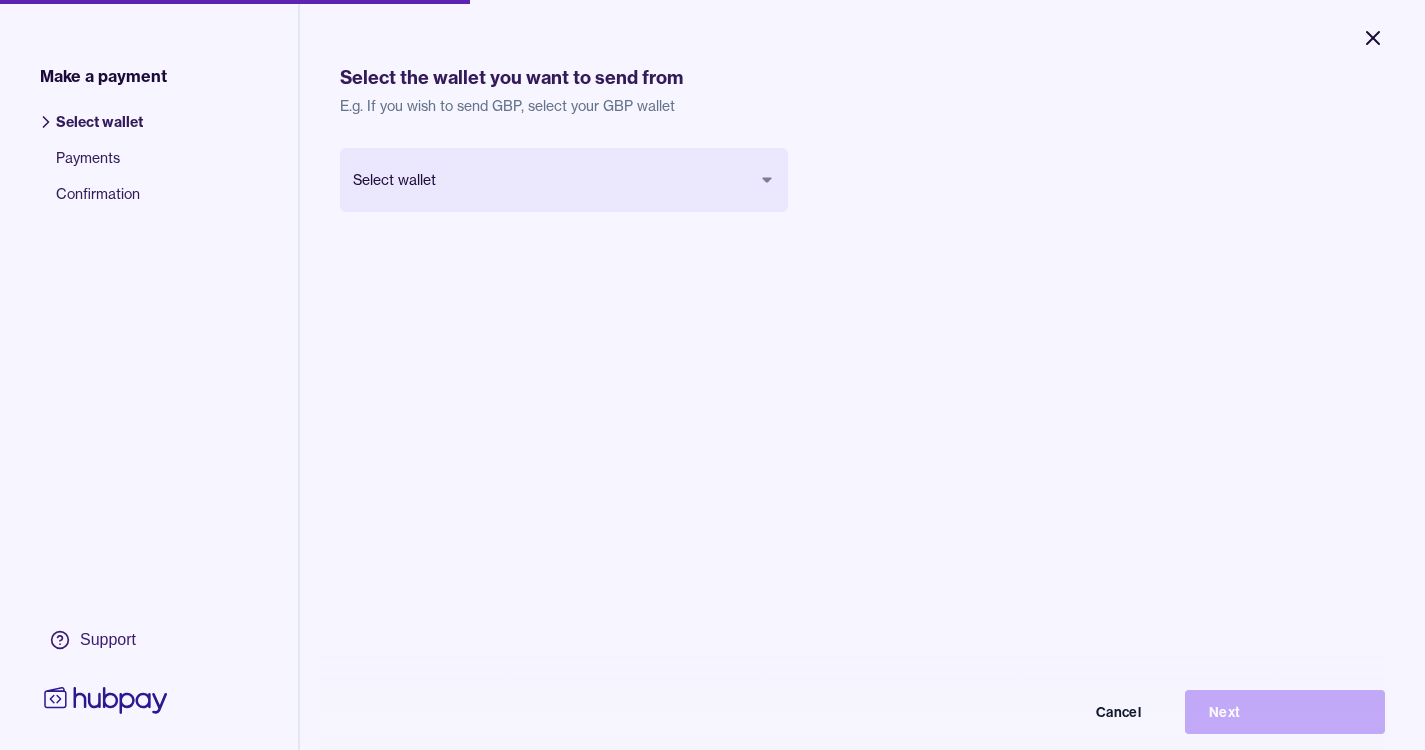 click 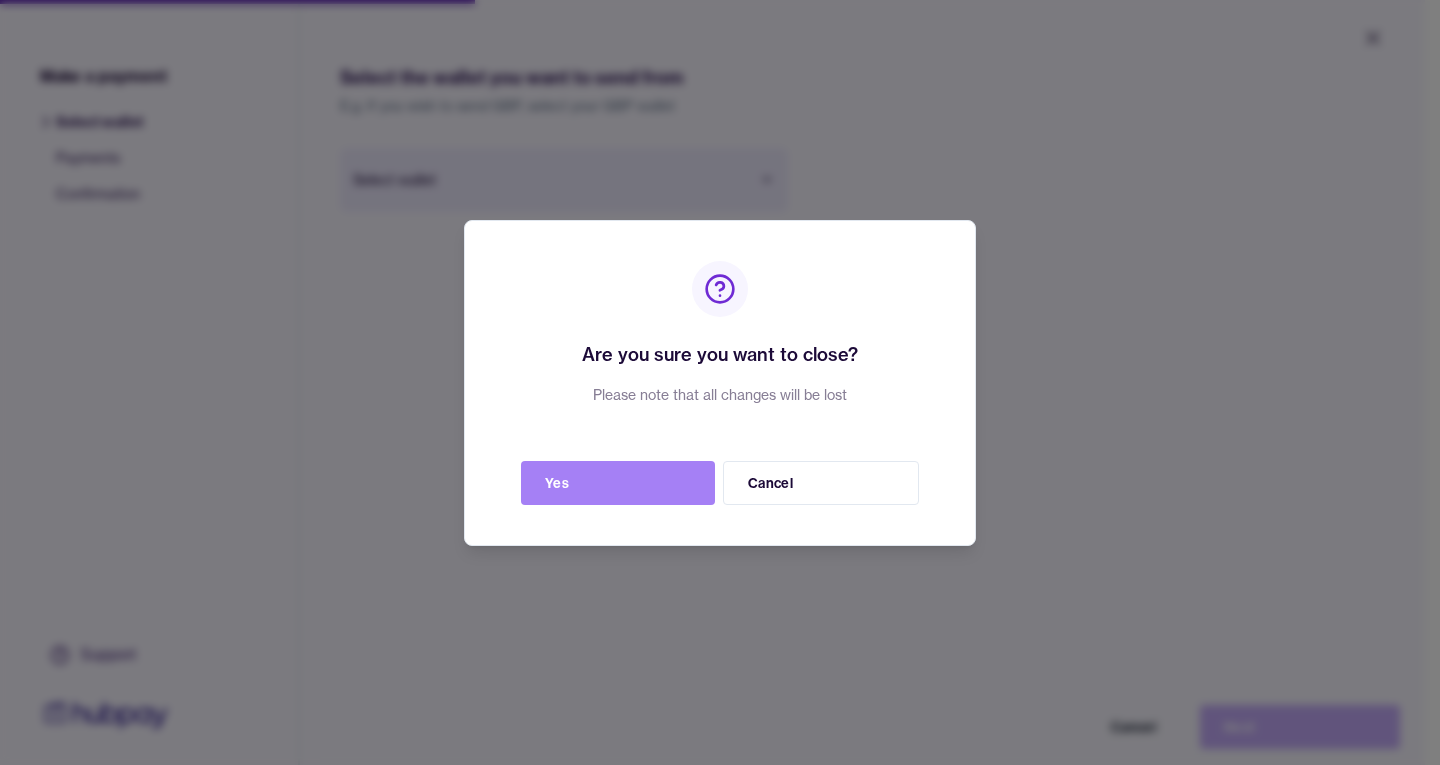 click on "Yes" at bounding box center (618, 483) 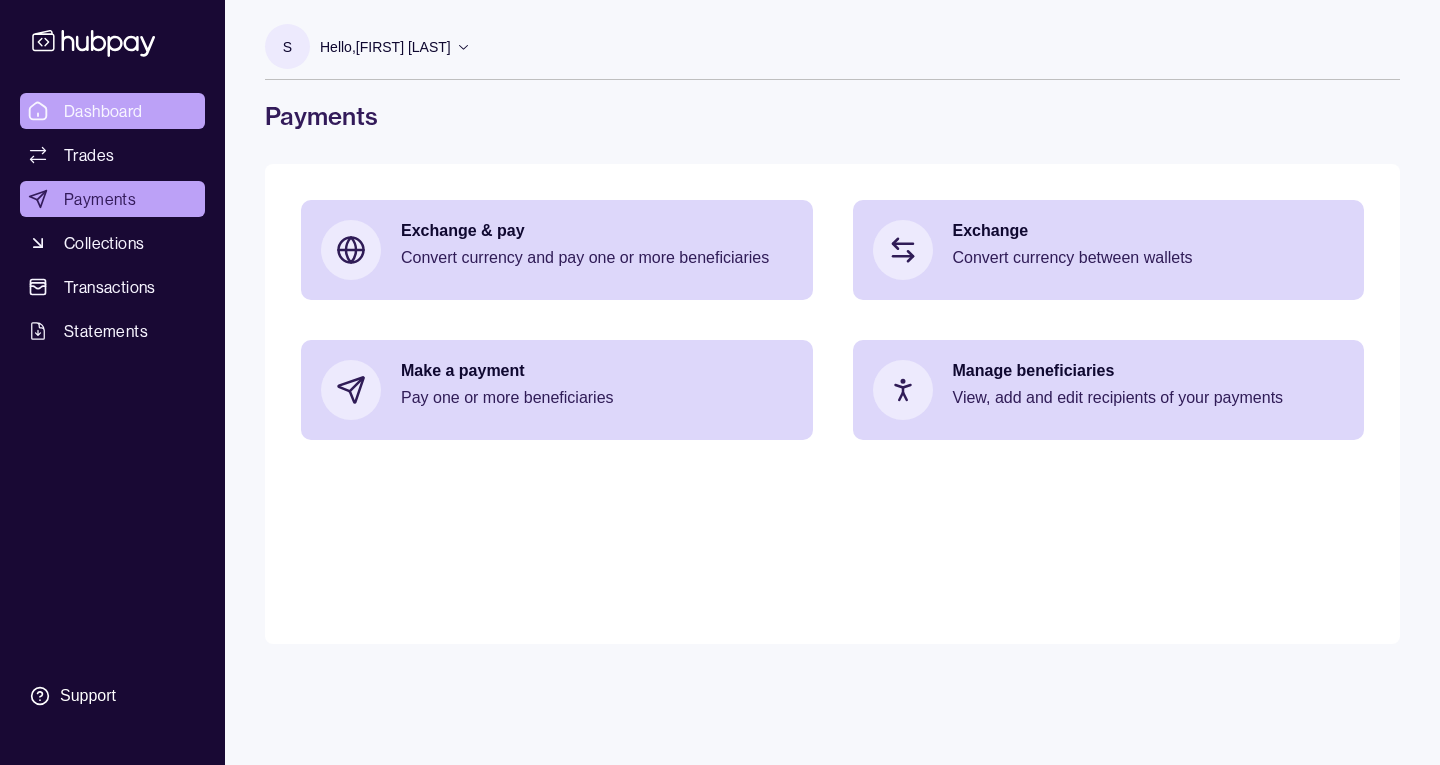 click on "Dashboard Trades Payments Collections Transactions Statements Support" at bounding box center (112, 382) 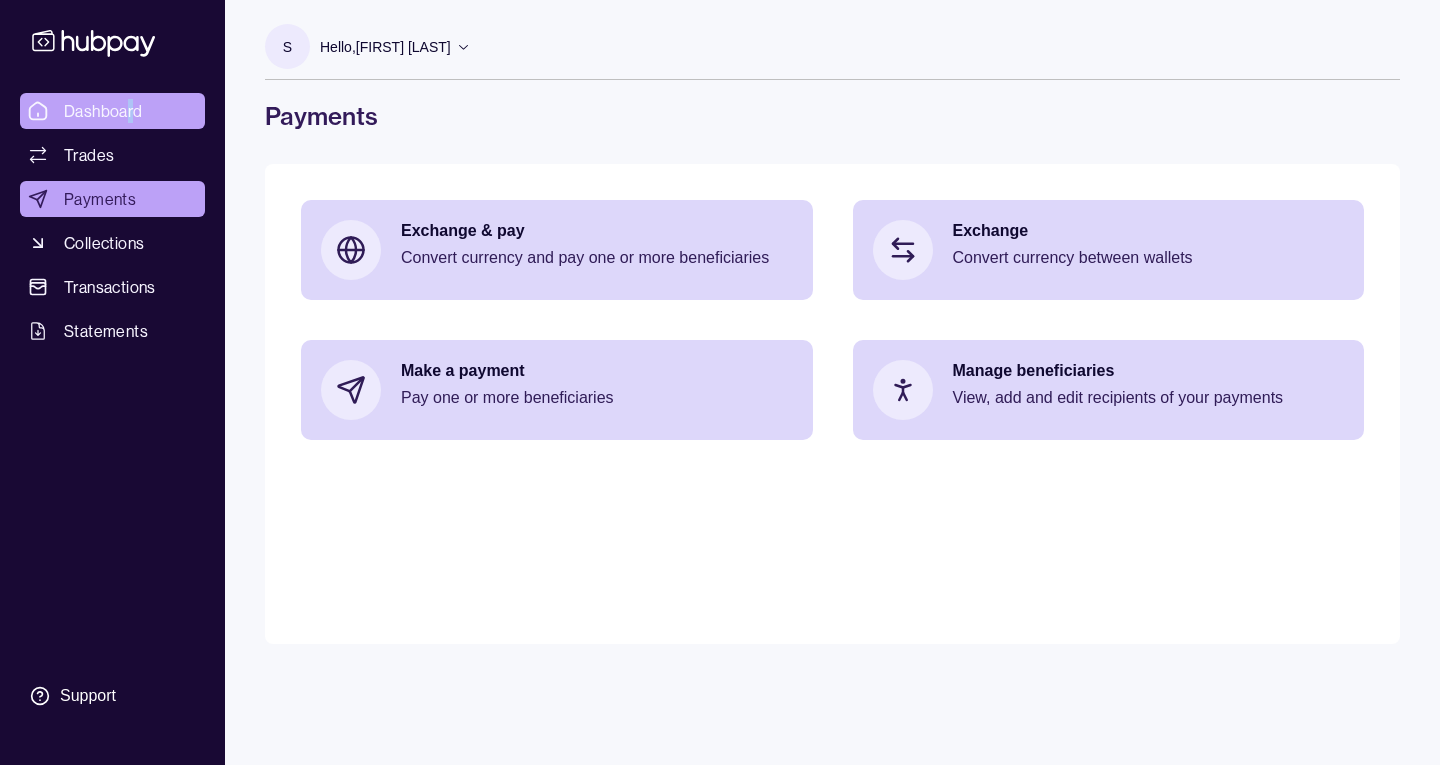 click on "Dashboard" at bounding box center [103, 111] 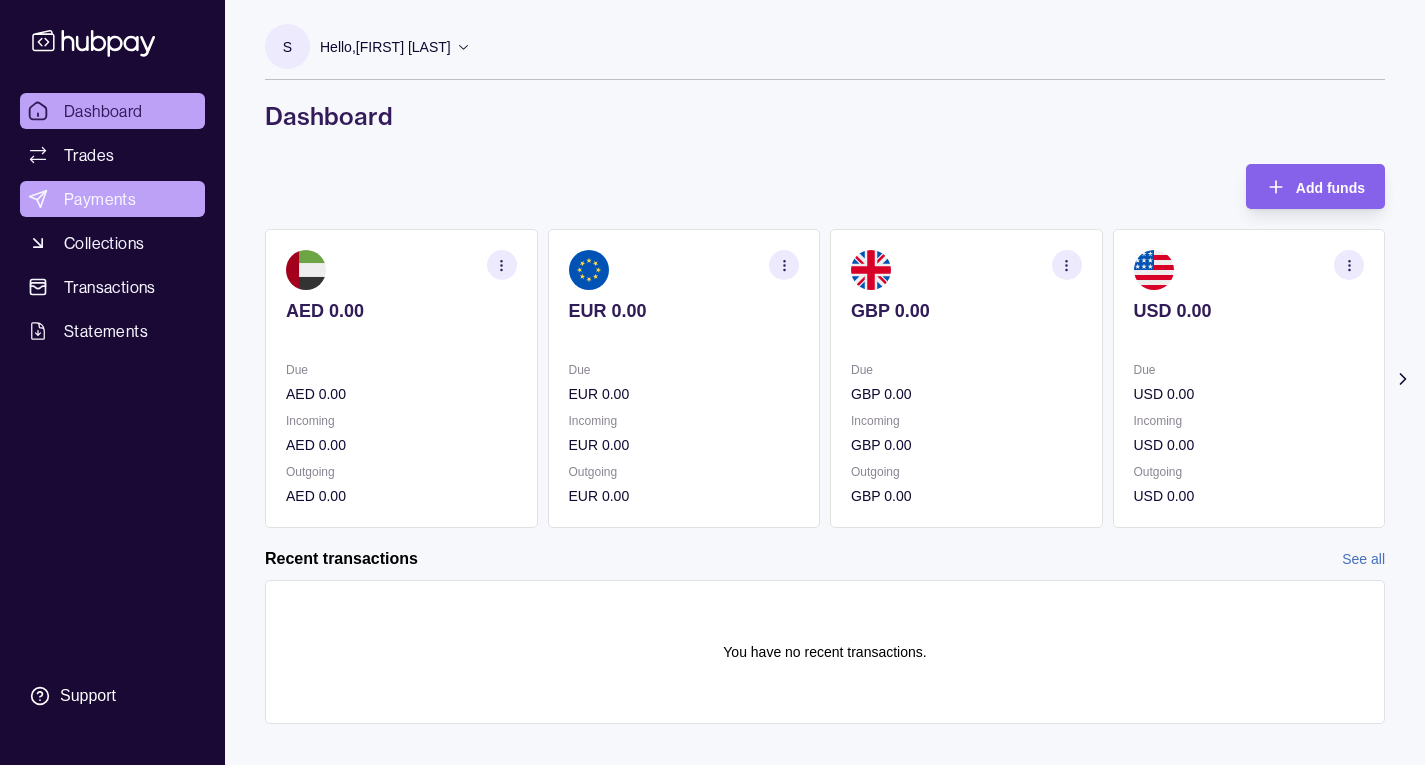 click on "Payments" at bounding box center (100, 199) 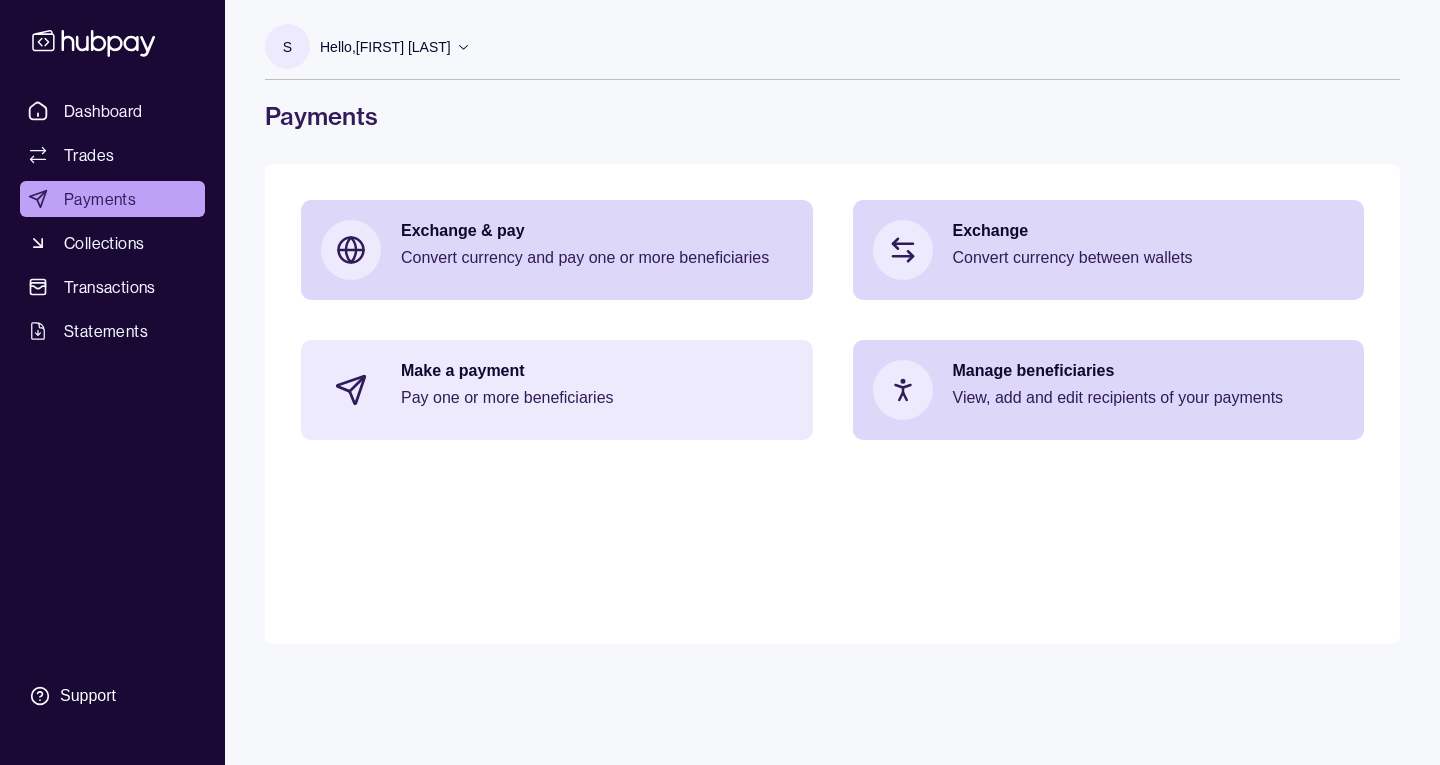 click on "Pay one or more beneficiaries" at bounding box center [597, 398] 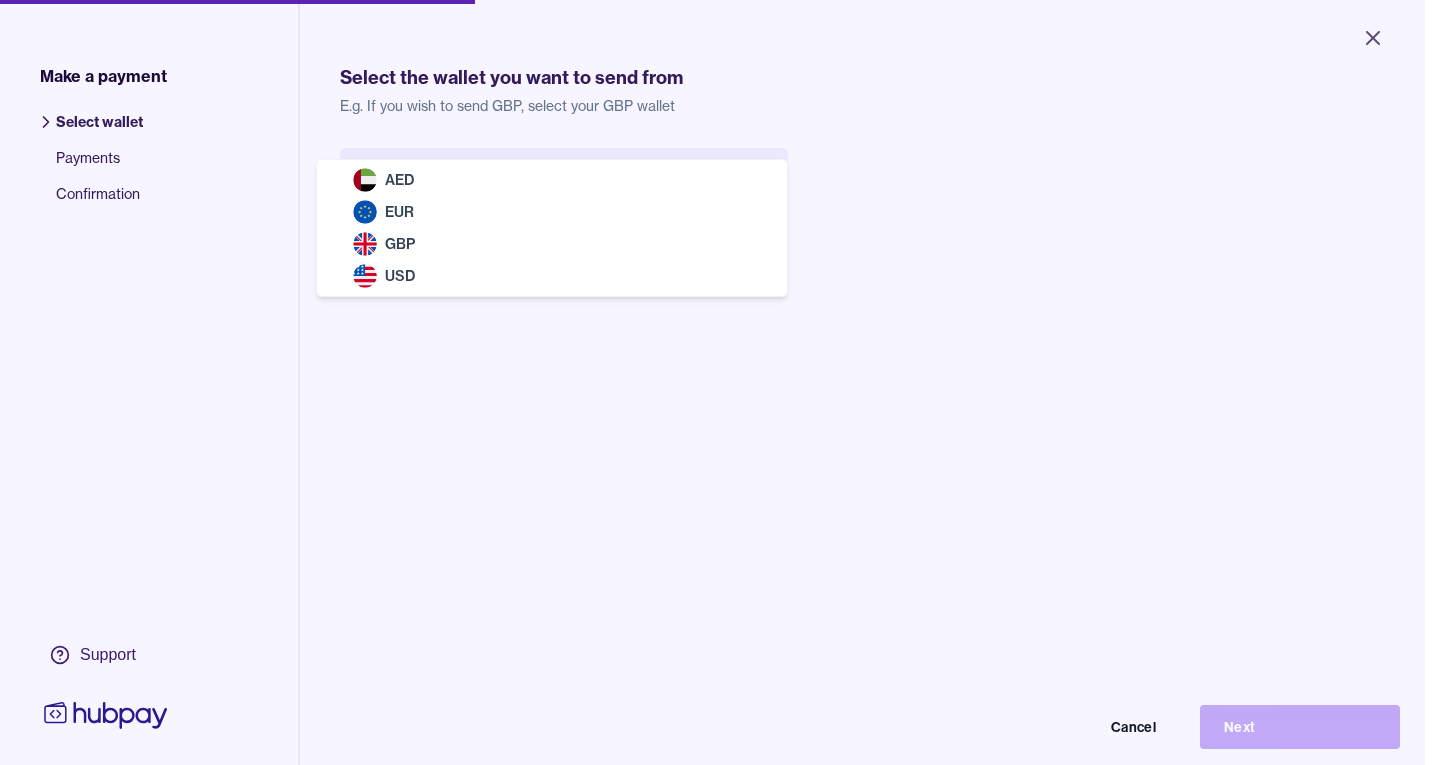 click on "Close Make a payment Select wallet Payments Confirmation Support Select the wallet you want to send from E.g. If you wish to send GBP, select your GBP wallet Select wallet Cancel Next Make a payment | Hubpay AED EUR GBP USD" at bounding box center (712, 382) 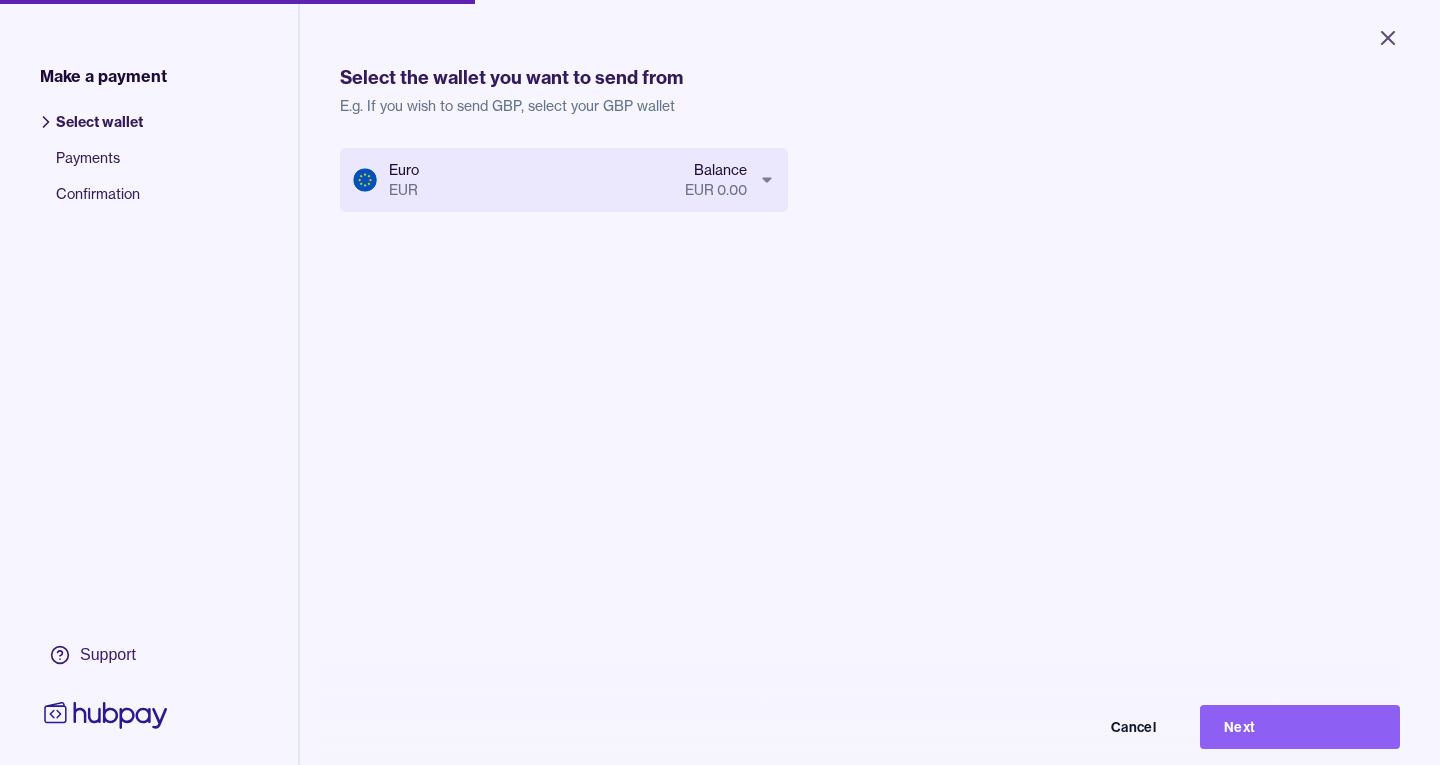 click on "Close Make a payment Select wallet Payments Confirmation Support Select the wallet you want to send from E.g. If you wish to send GBP, select your GBP wallet Euro EUR Balance EUR 0.00 Cancel Next Make a payment | Hubpay" at bounding box center [720, 382] 